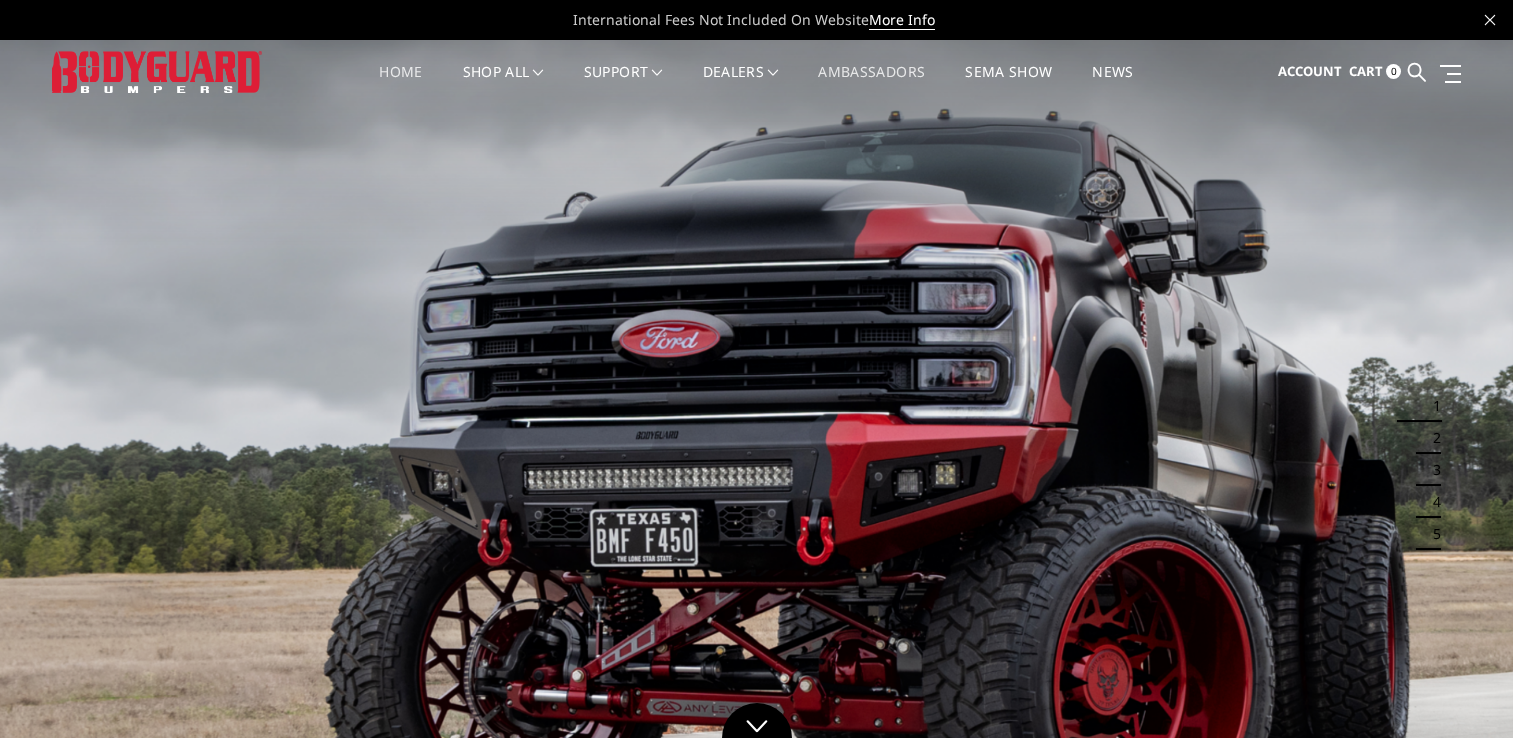 scroll, scrollTop: 0, scrollLeft: 0, axis: both 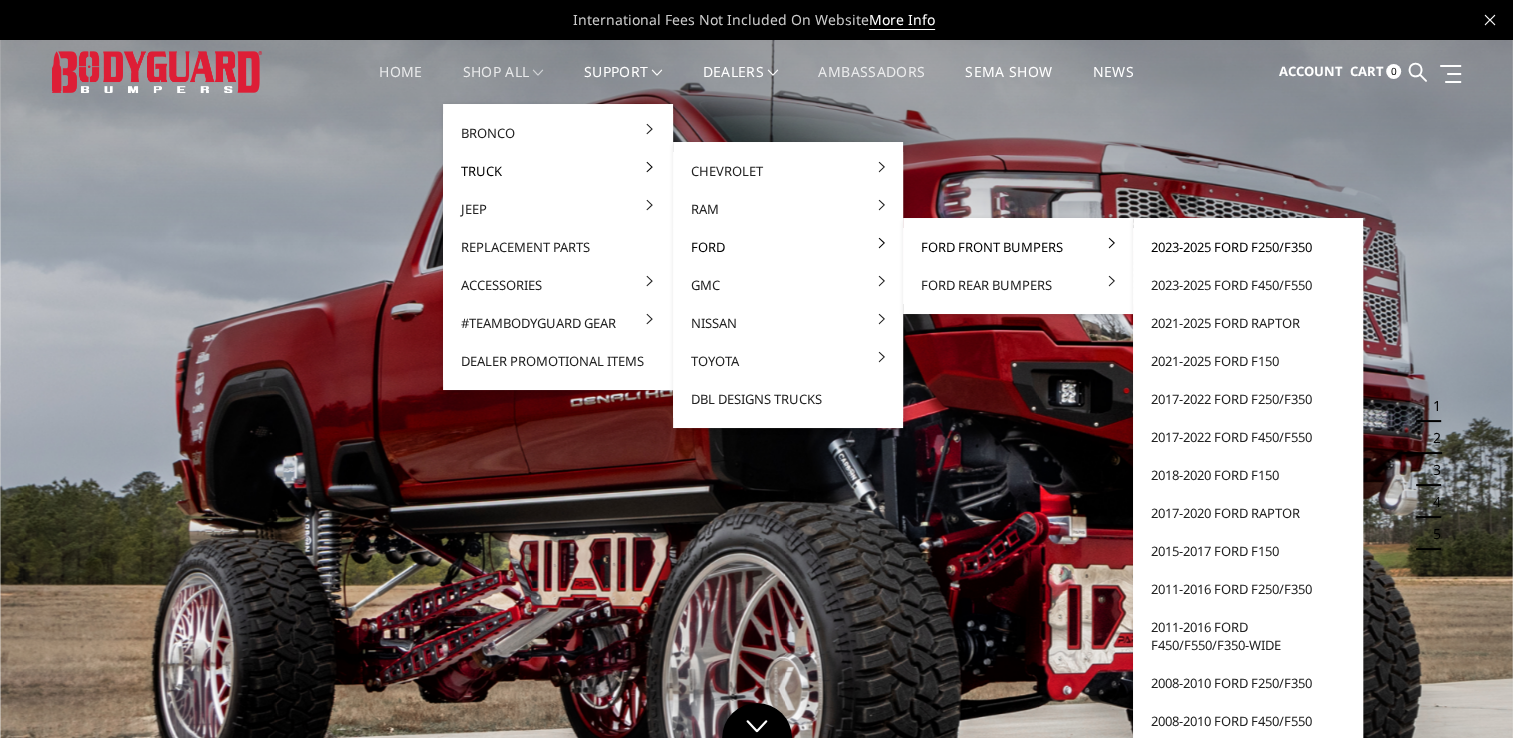 click on "2023-2025 Ford F250/F350" at bounding box center [1248, 247] 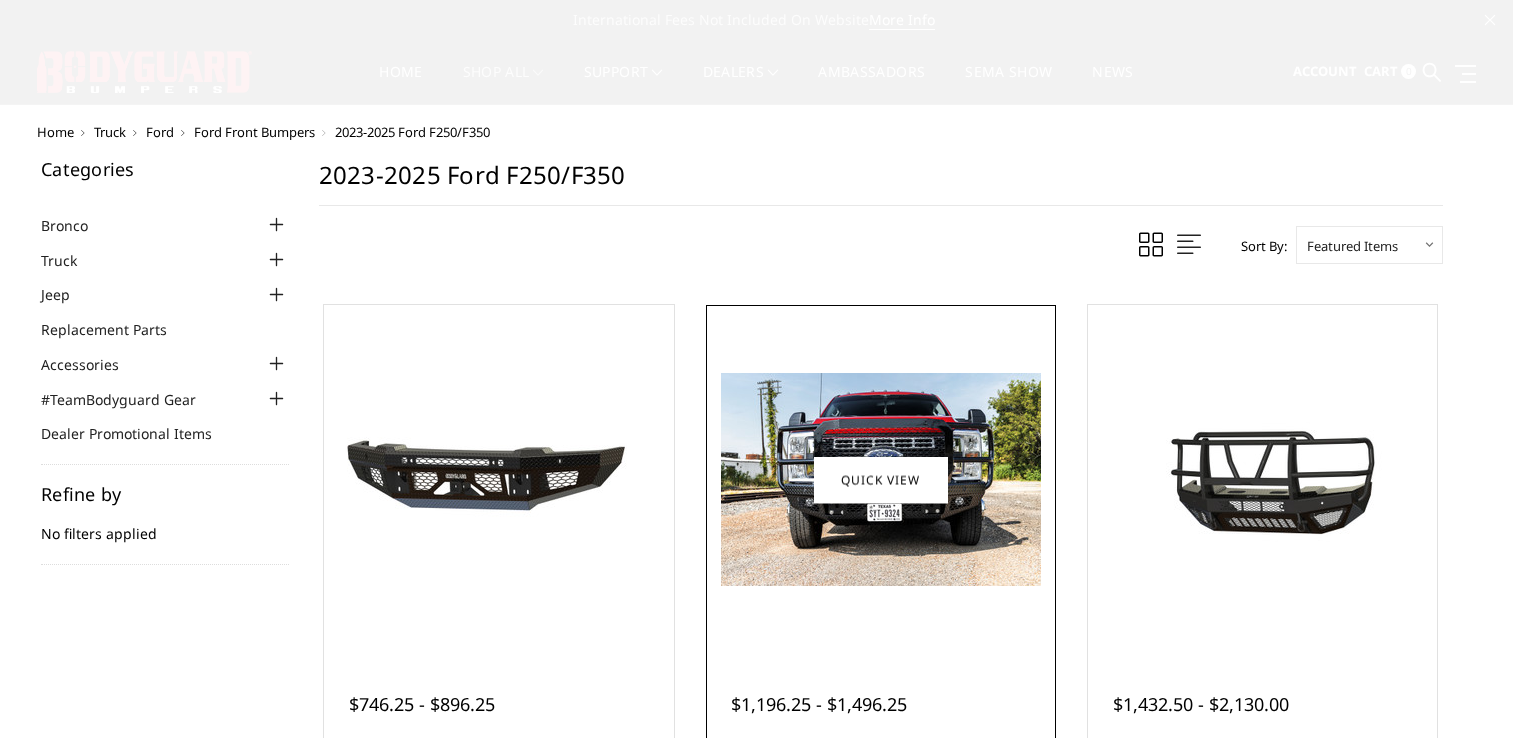 scroll, scrollTop: 0, scrollLeft: 0, axis: both 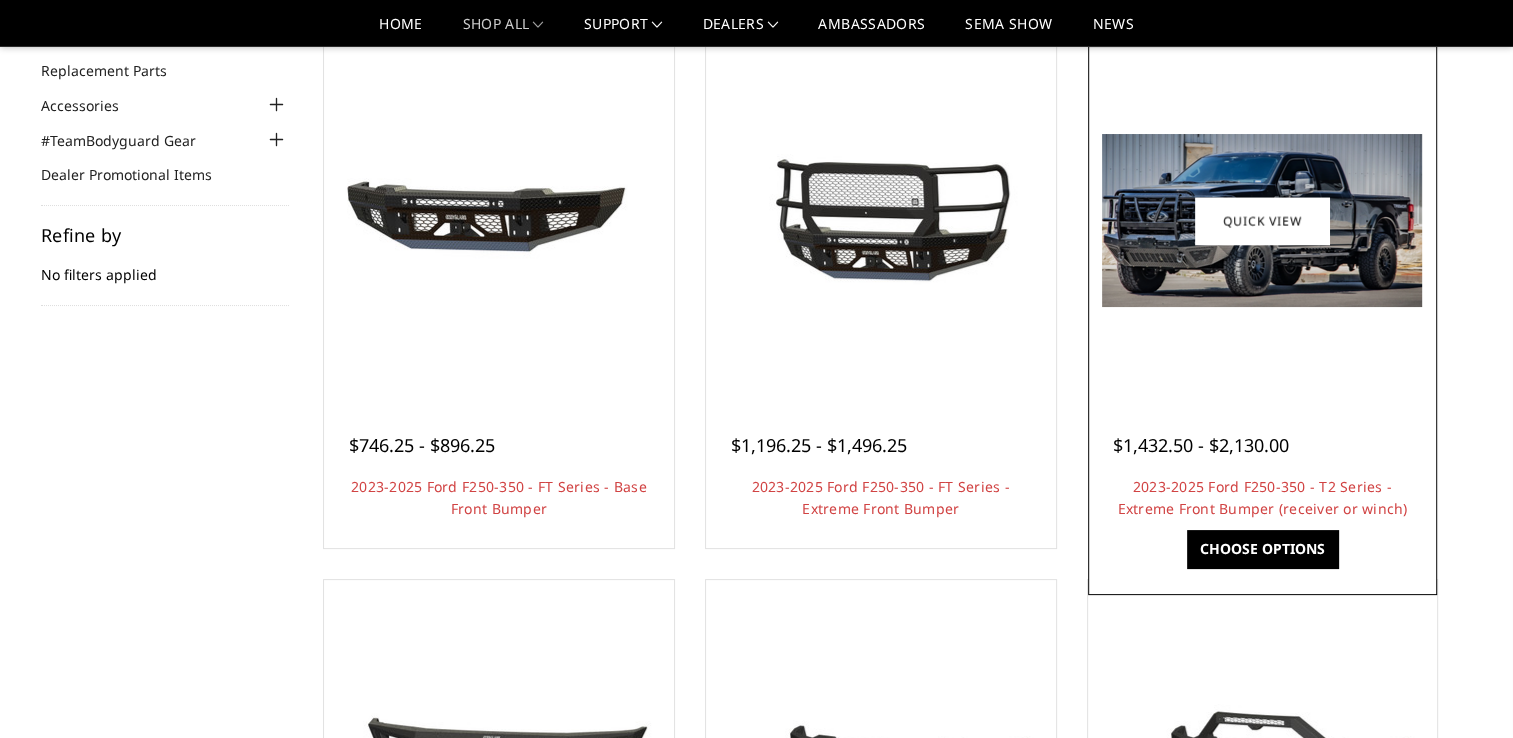 click on "Choose Options" at bounding box center [1262, 549] 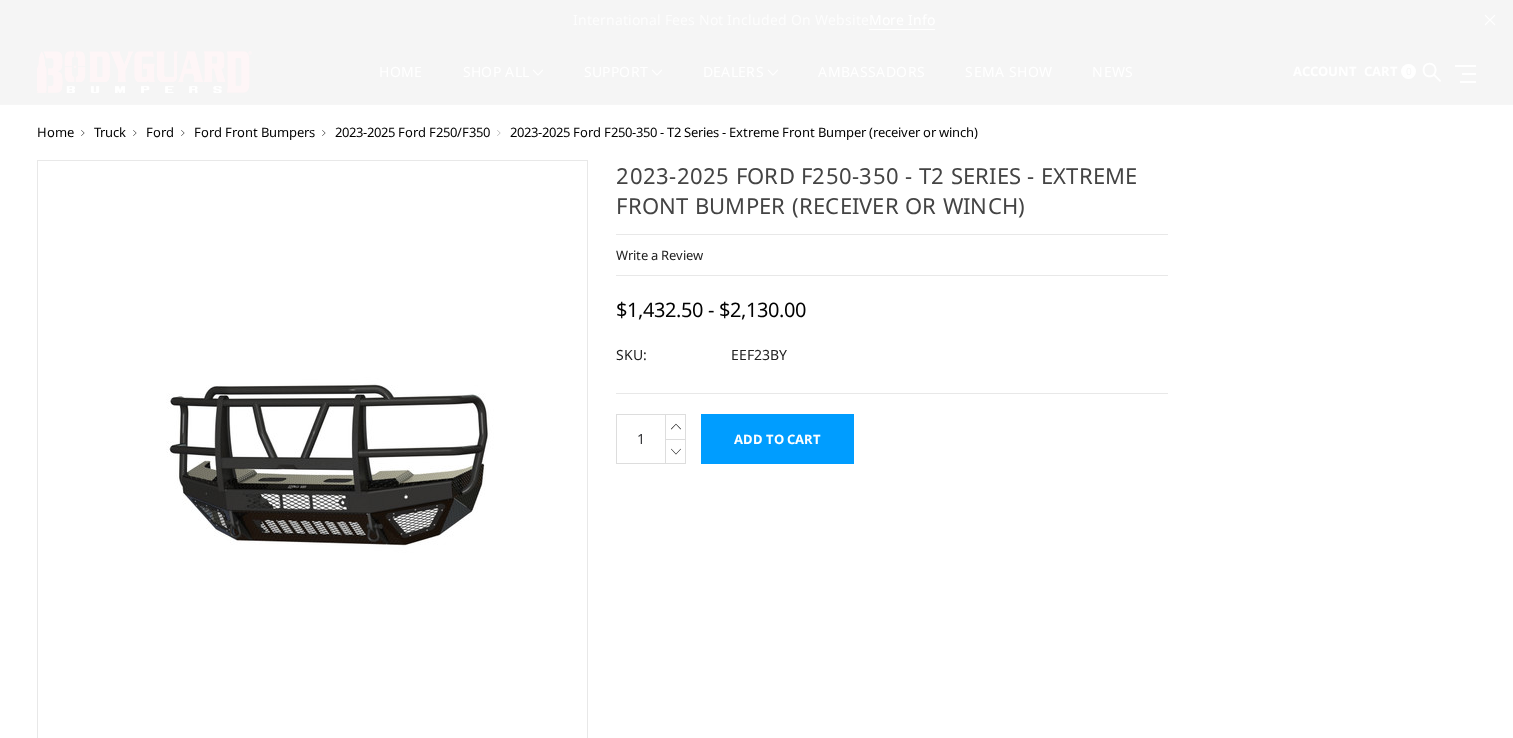 scroll, scrollTop: 0, scrollLeft: 0, axis: both 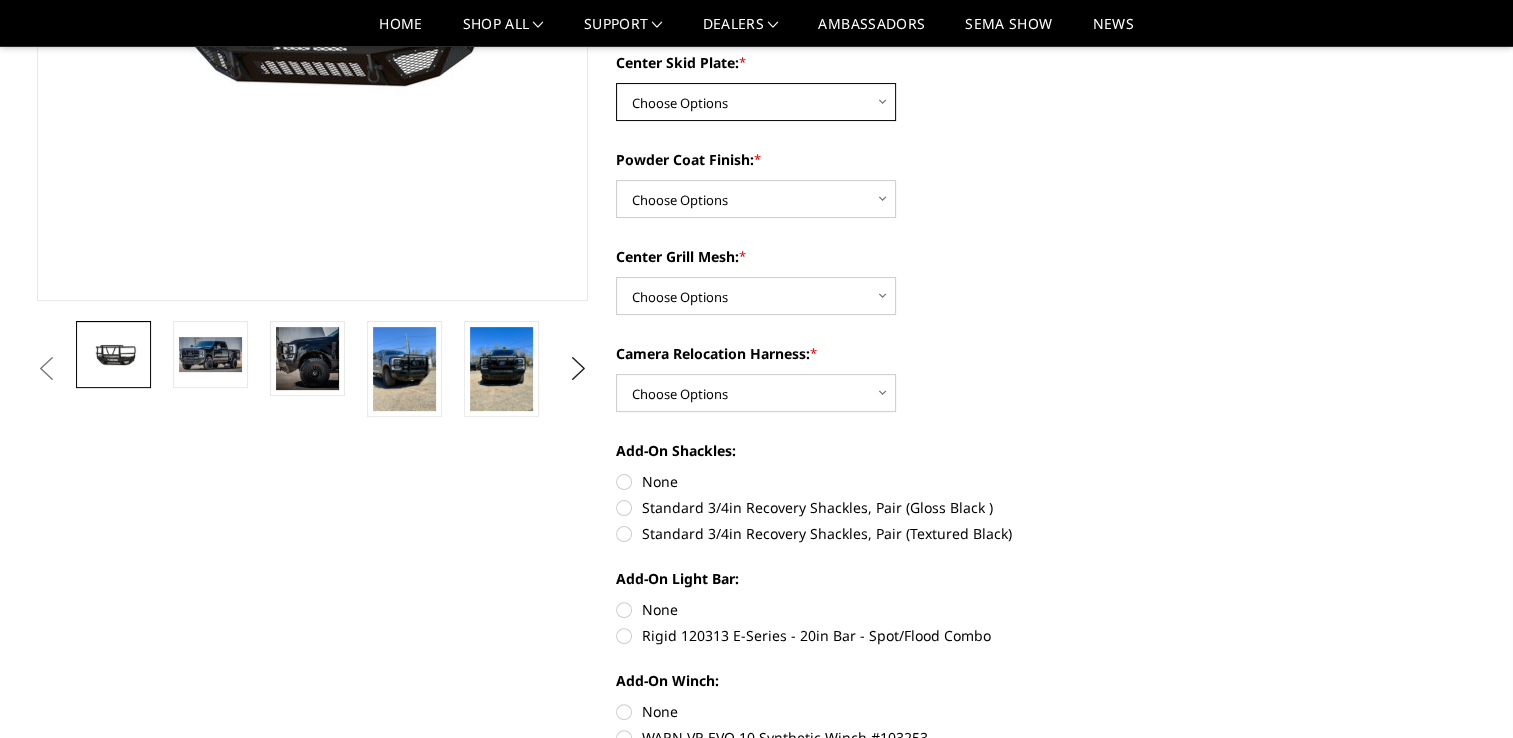 click on "Choose Options
2" Receiver Tube
Standard Skid Plate (included)
Winch Mount Skid Plate" at bounding box center [756, 102] 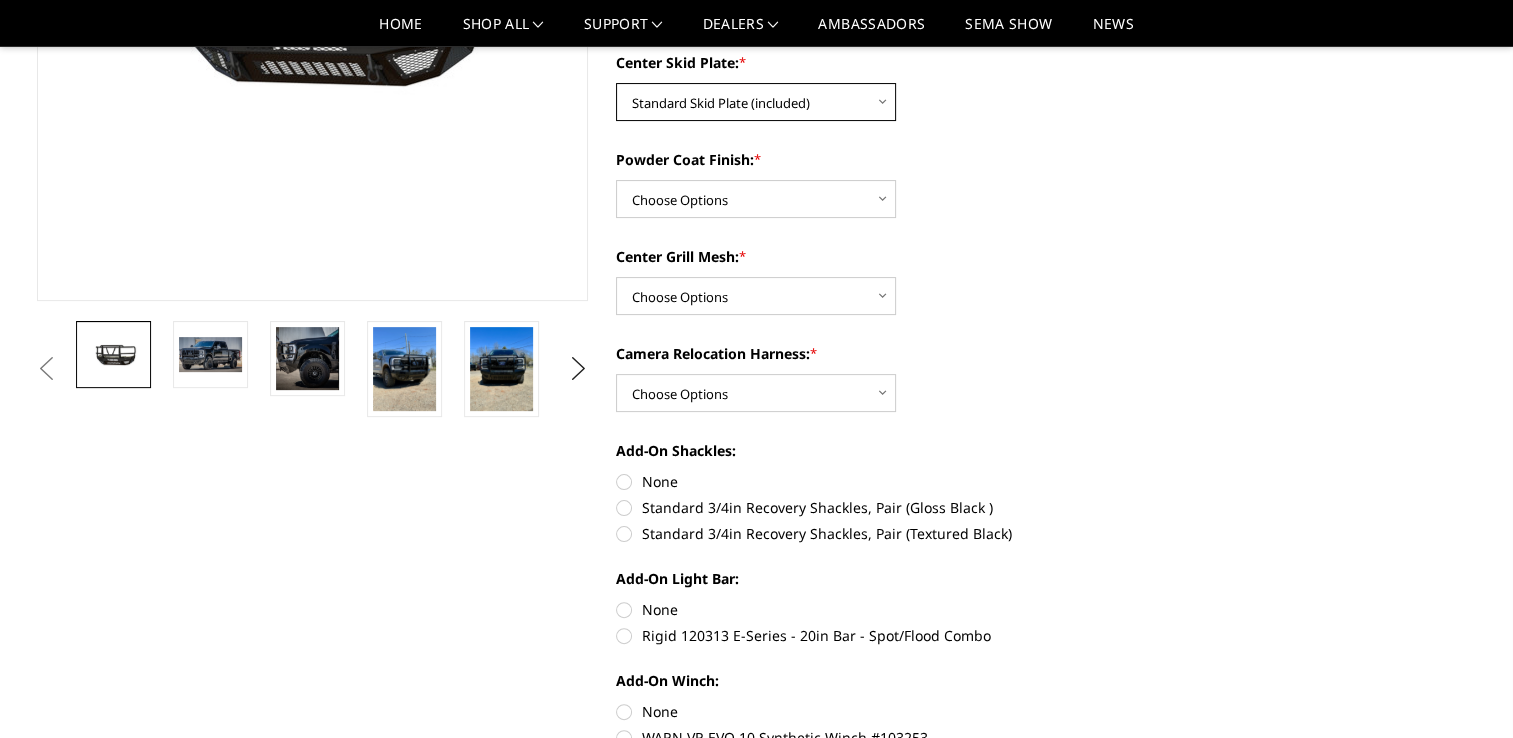 click on "Choose Options
2" Receiver Tube
Standard Skid Plate (included)
Winch Mount Skid Plate" at bounding box center (756, 102) 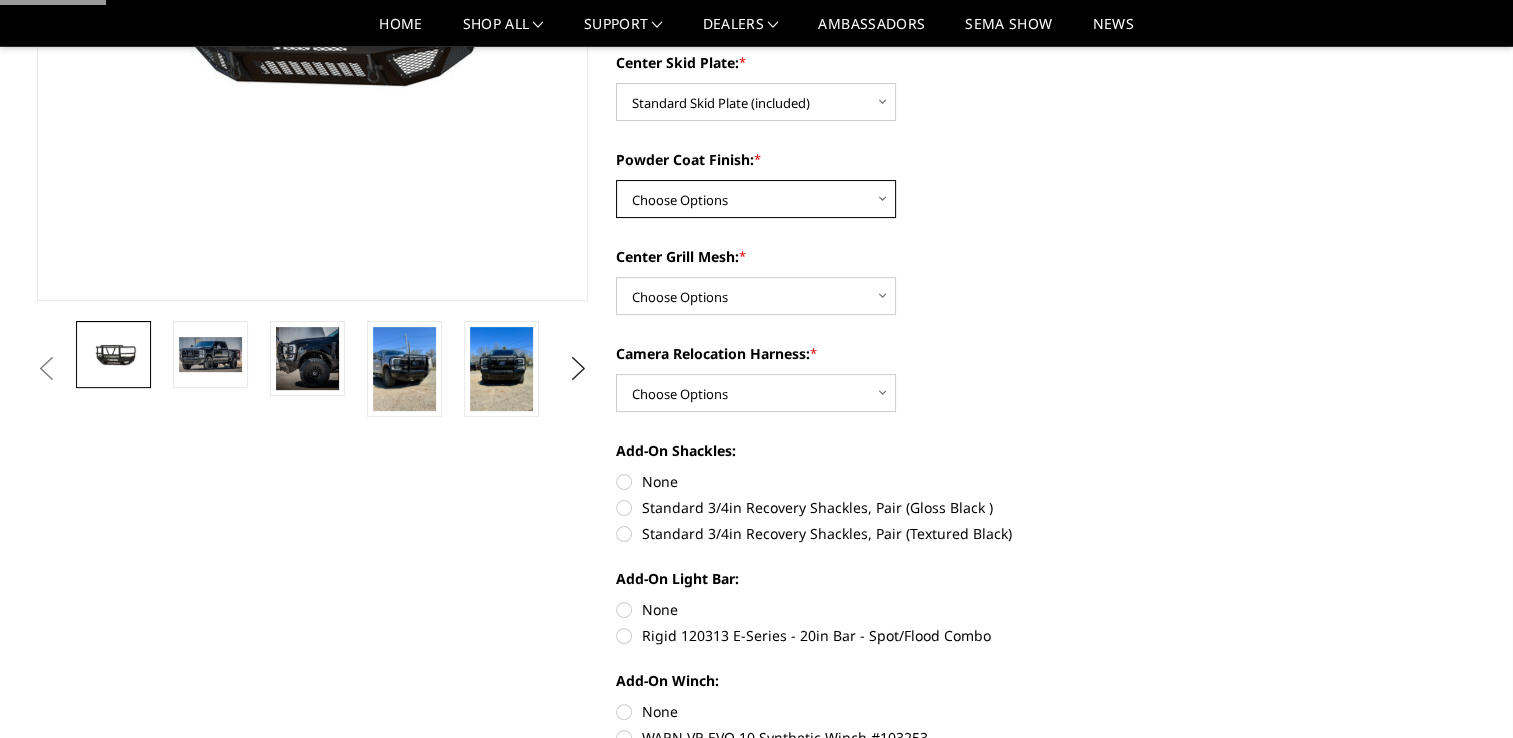 click on "Choose Options
Bare Metal
Gloss Black Powder Coat
Textured Black Powder Coat" at bounding box center (756, 199) 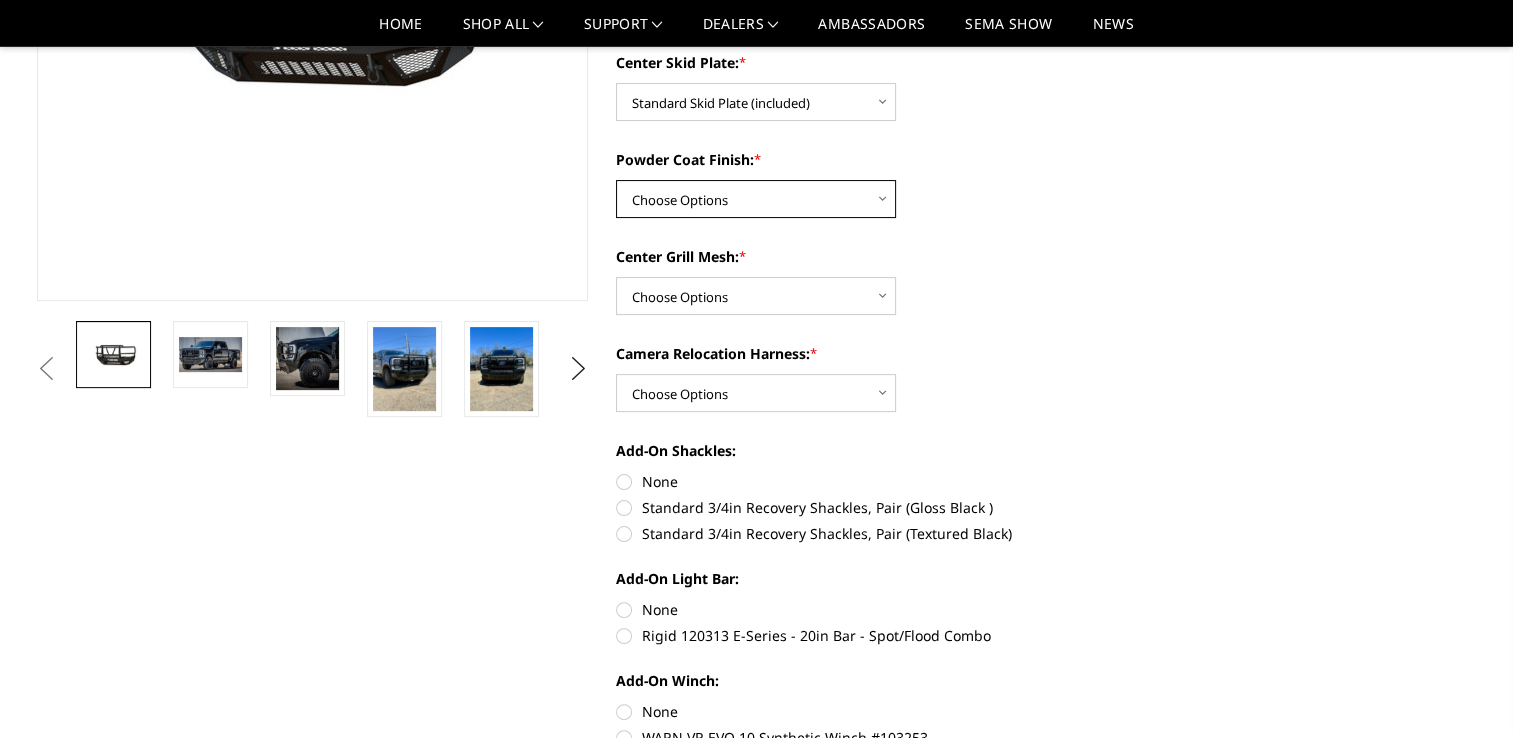 select on "3749" 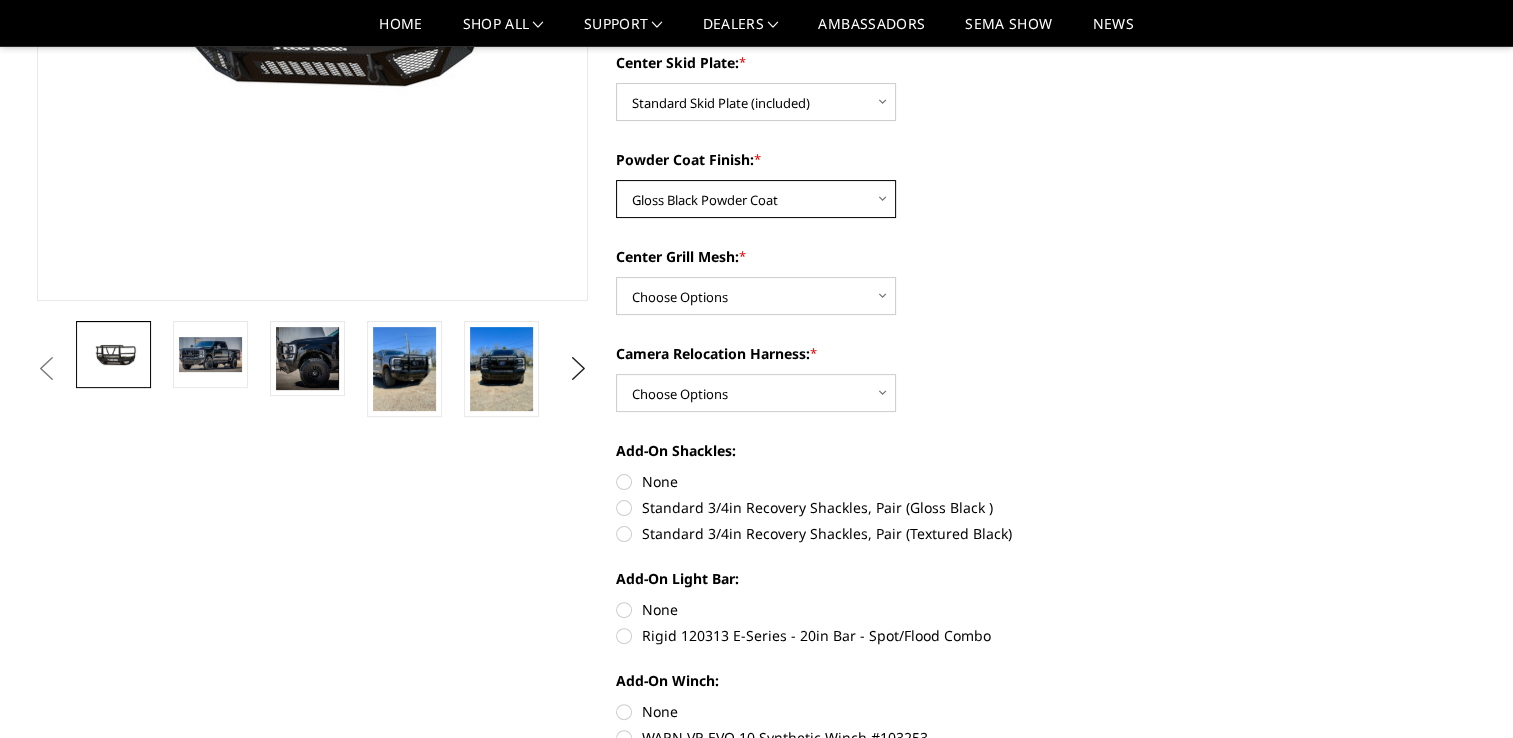 click on "Choose Options
Bare Metal
Gloss Black Powder Coat
Textured Black Powder Coat" at bounding box center [756, 199] 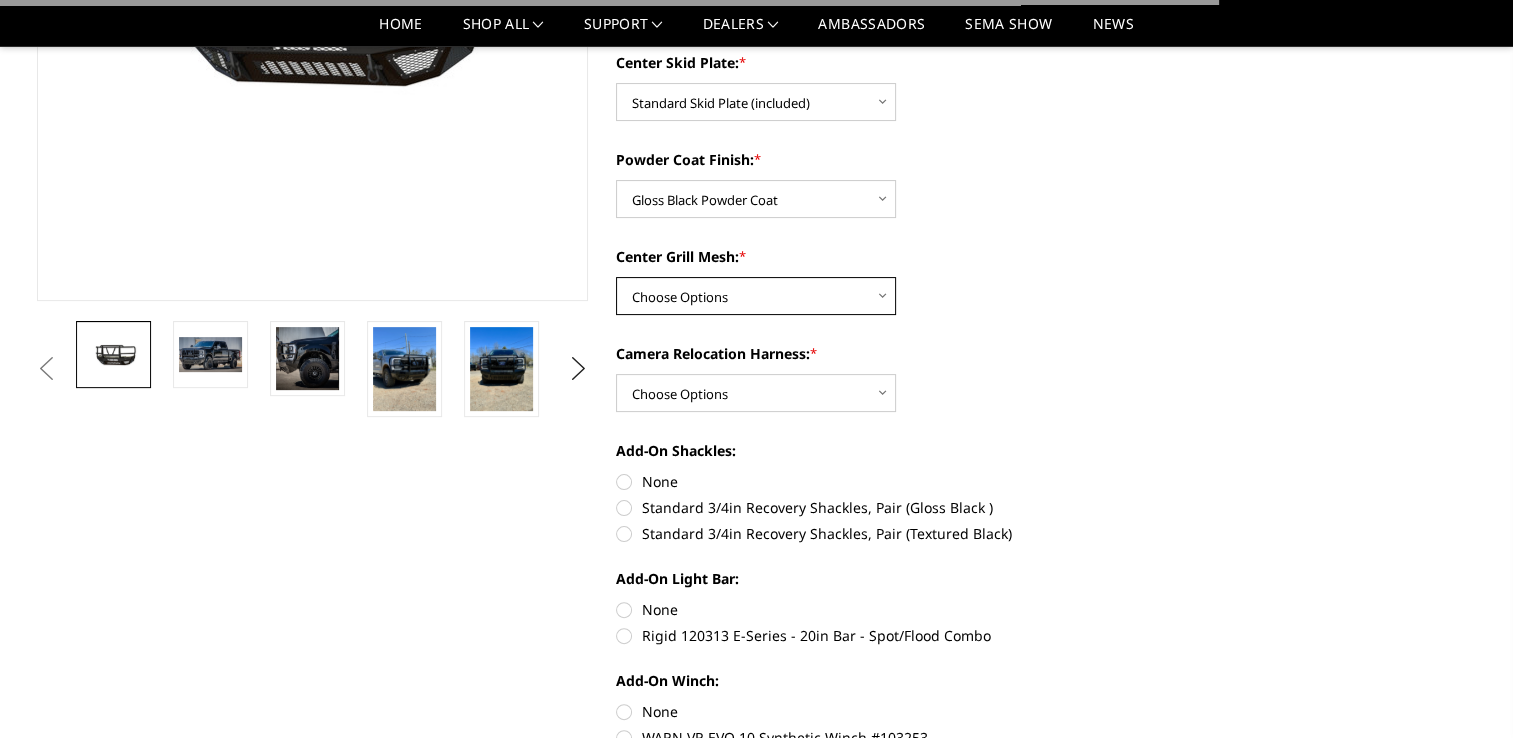 click on "Choose Options
With expanded metal
Without expanded metal" at bounding box center [756, 296] 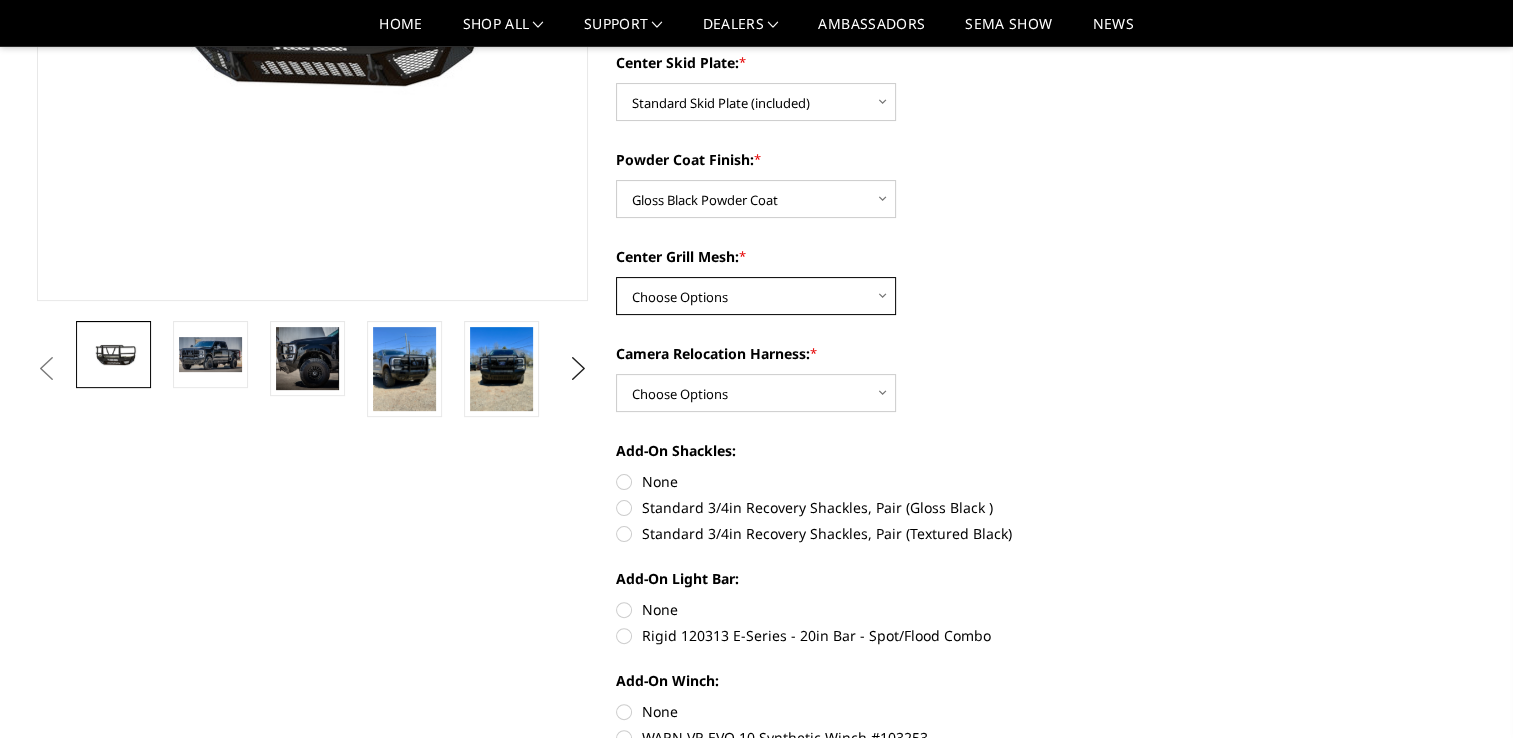 select on "3752" 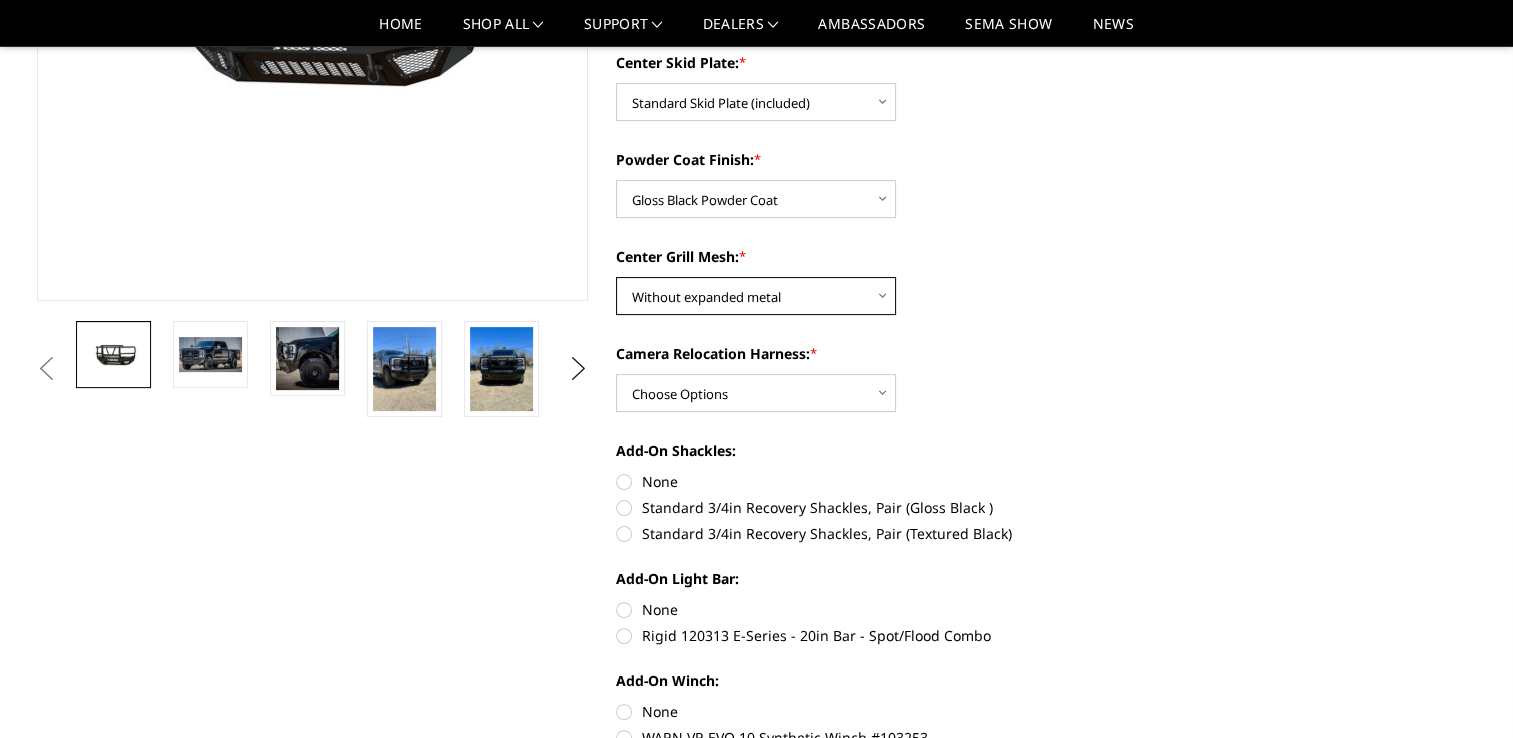 click on "Choose Options
With expanded metal
Without expanded metal" at bounding box center (756, 296) 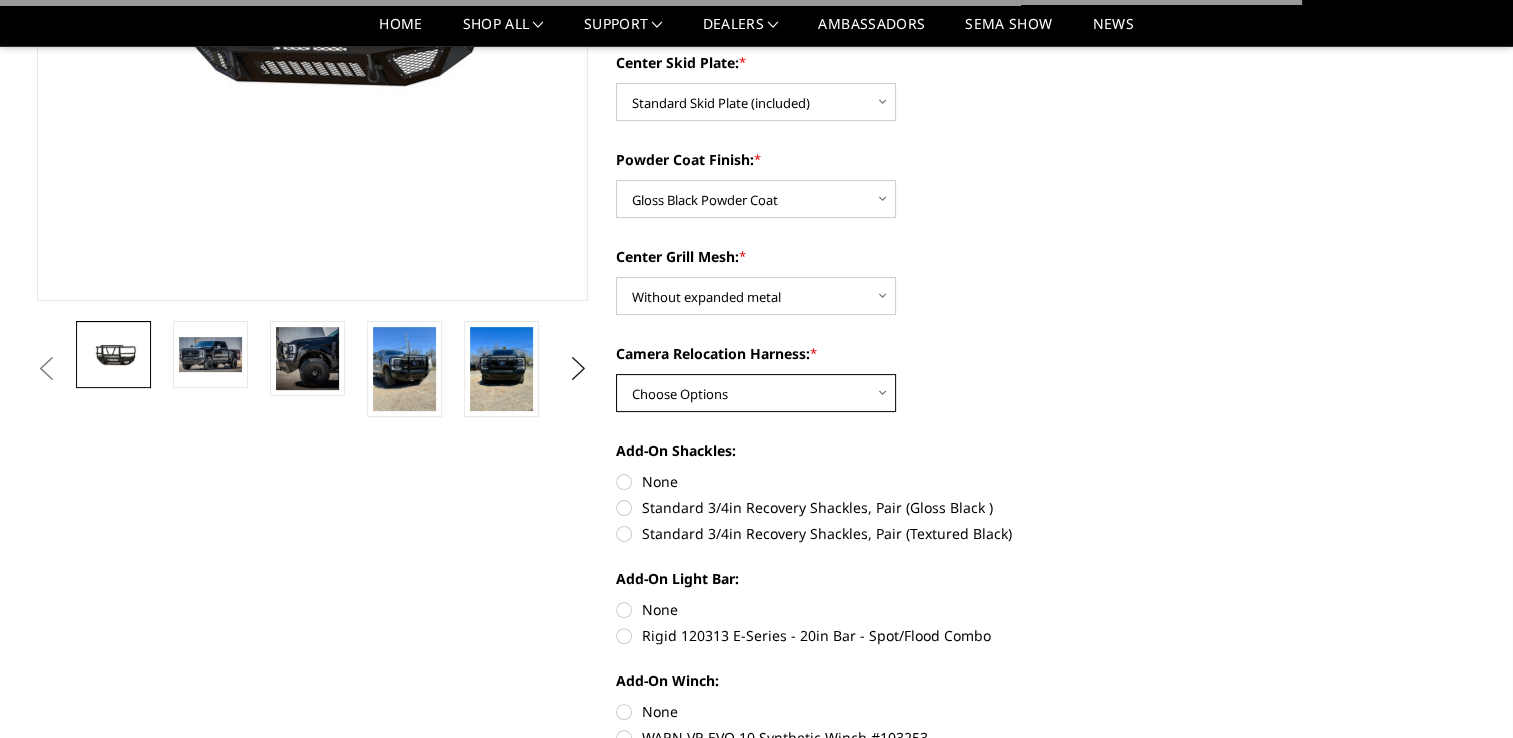 click on "Choose Options
With camera harness
Without camera harness" at bounding box center [756, 393] 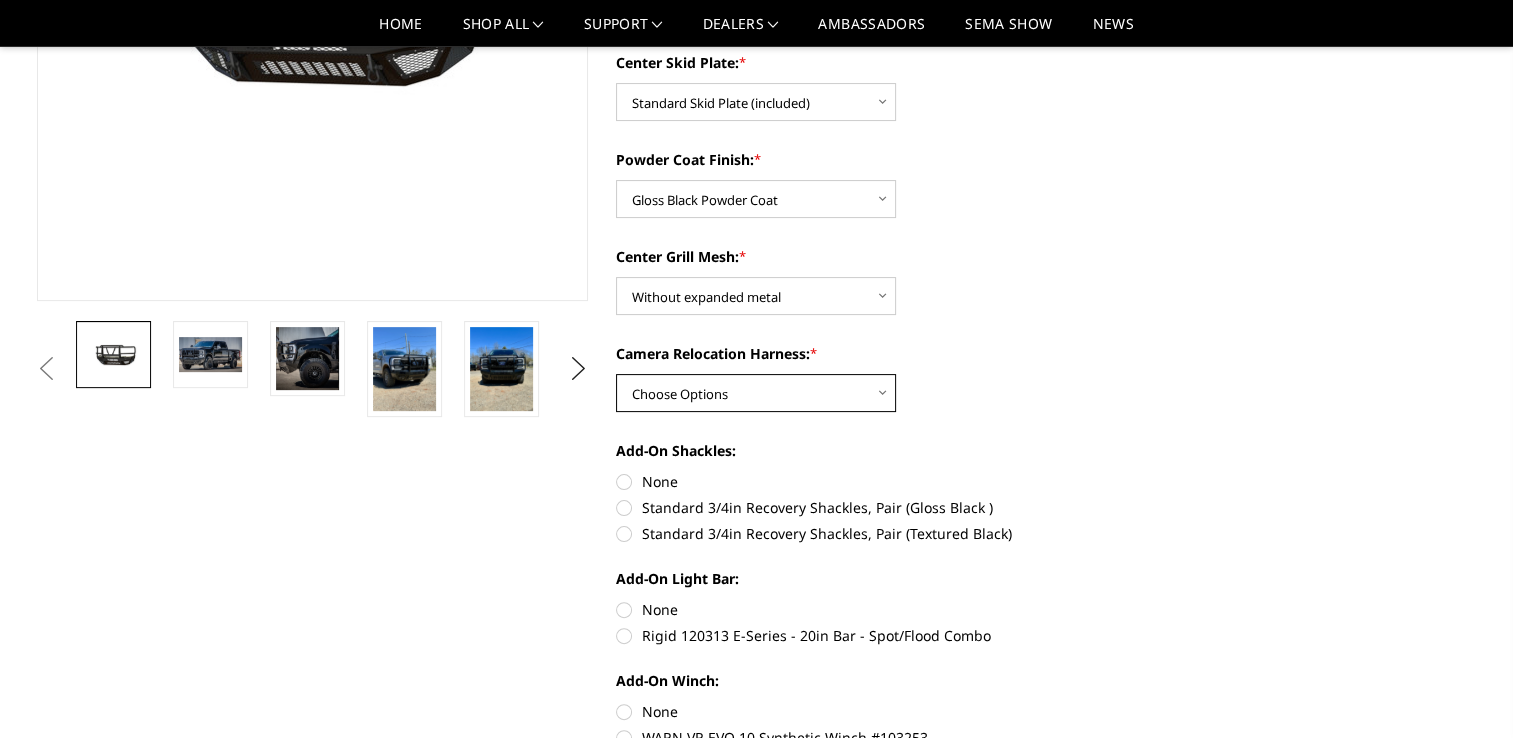 select on "3754" 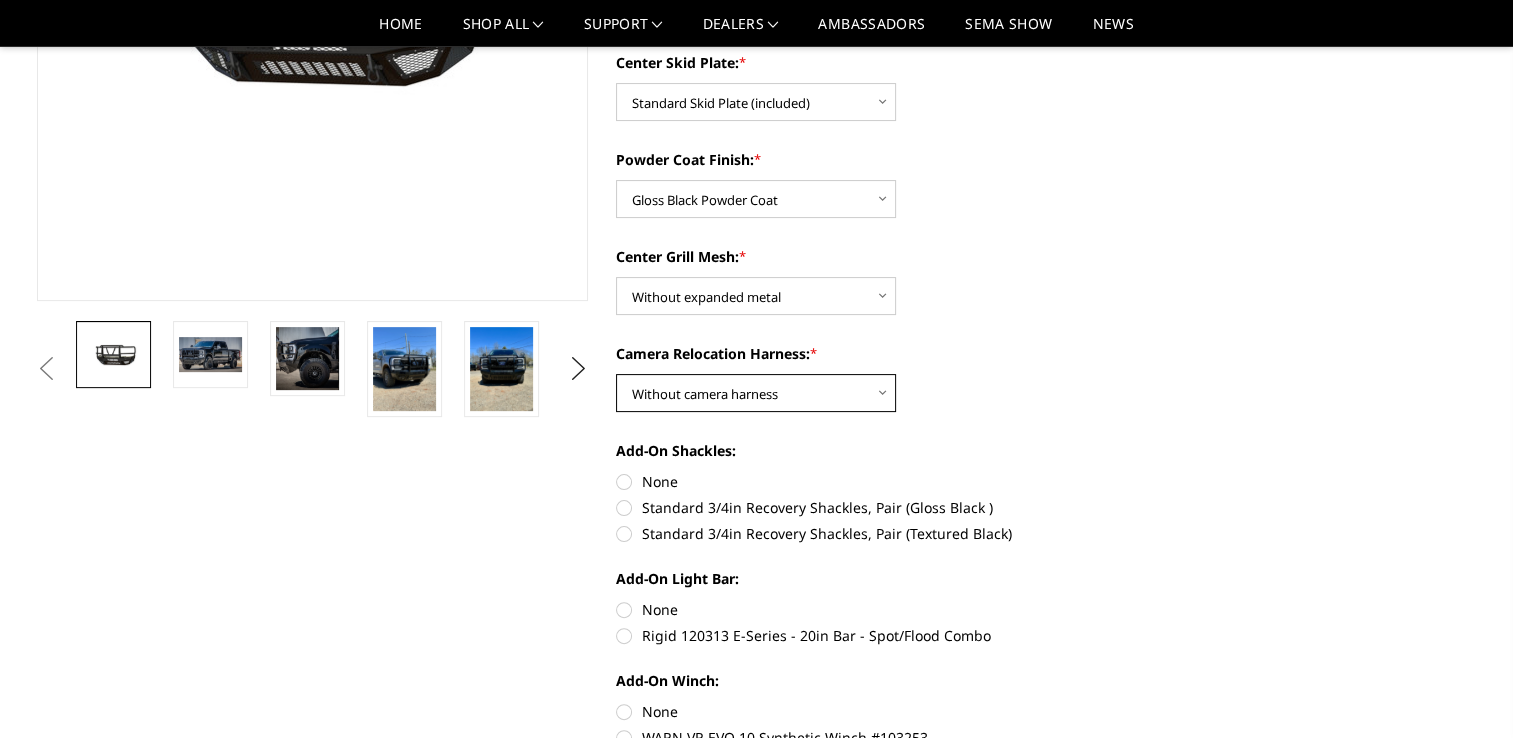click on "Choose Options
With camera harness
Without camera harness" at bounding box center [756, 393] 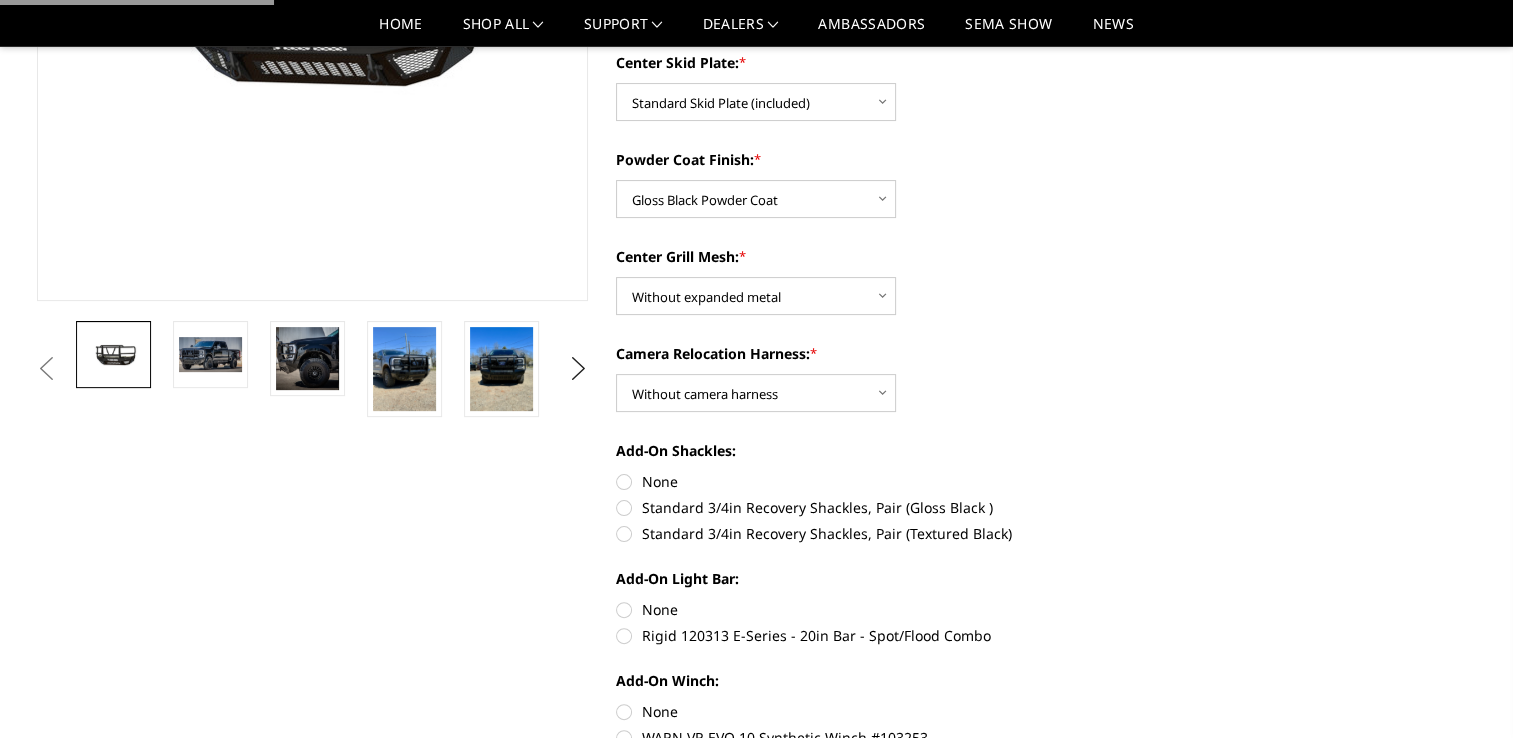click on "Parking Sensor Cutouts:
*
Choose Options
Yes - With Parking Sensor Cutouts
Center Skid Plate:
*
Choose Options
2" Receiver Tube
Standard Skid Plate (included)
Winch Mount Skid Plate
Powder Coat Finish:
*
Choose Options
Bare Metal
Gloss Black Powder Coat
Textured Black Powder Coat
Center Grill Mesh:
*
Choose Options
With expanded metal
Without expanded metal
Camera Relocation Harness:
*
Choose Options
With camera harness" at bounding box center [892, 479] 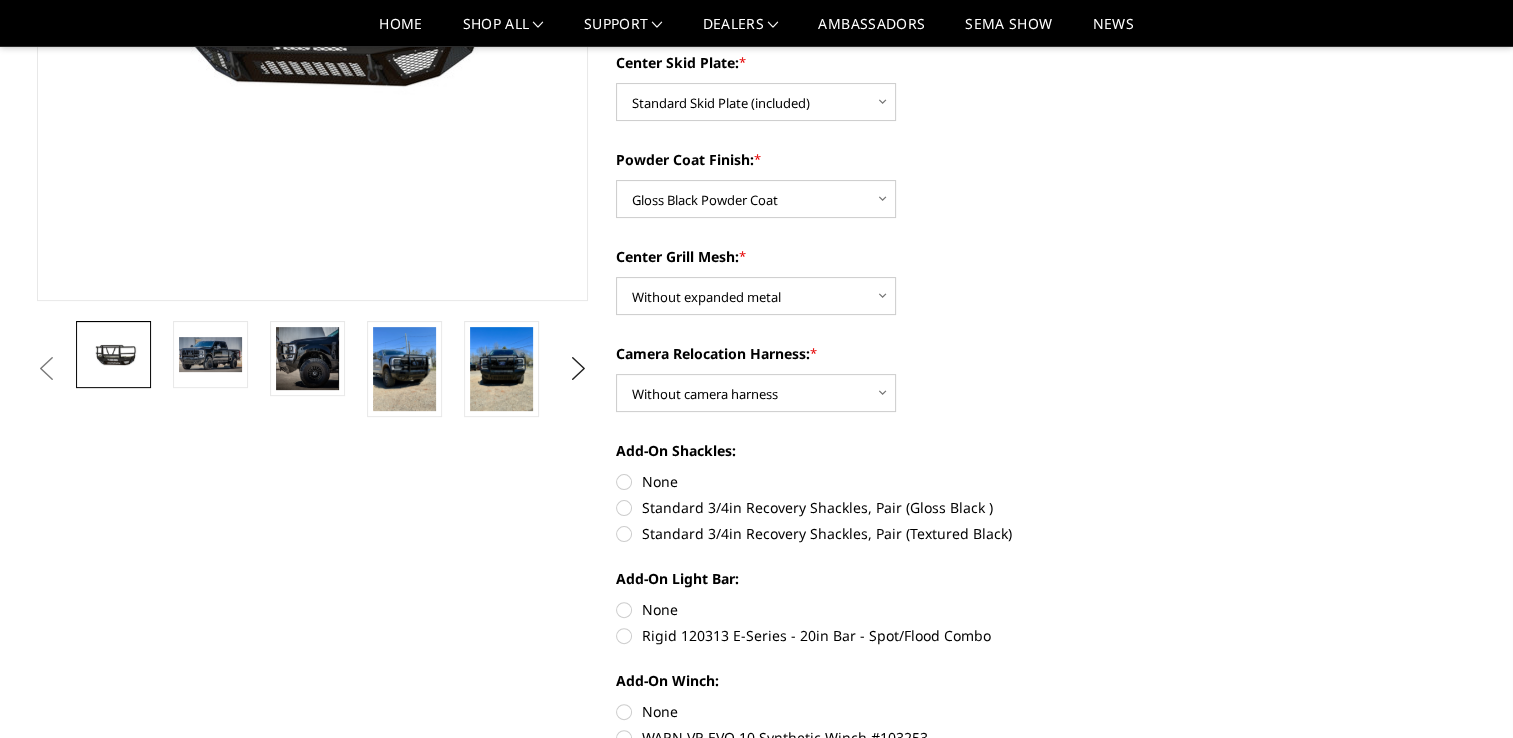 click on "None" at bounding box center [892, 481] 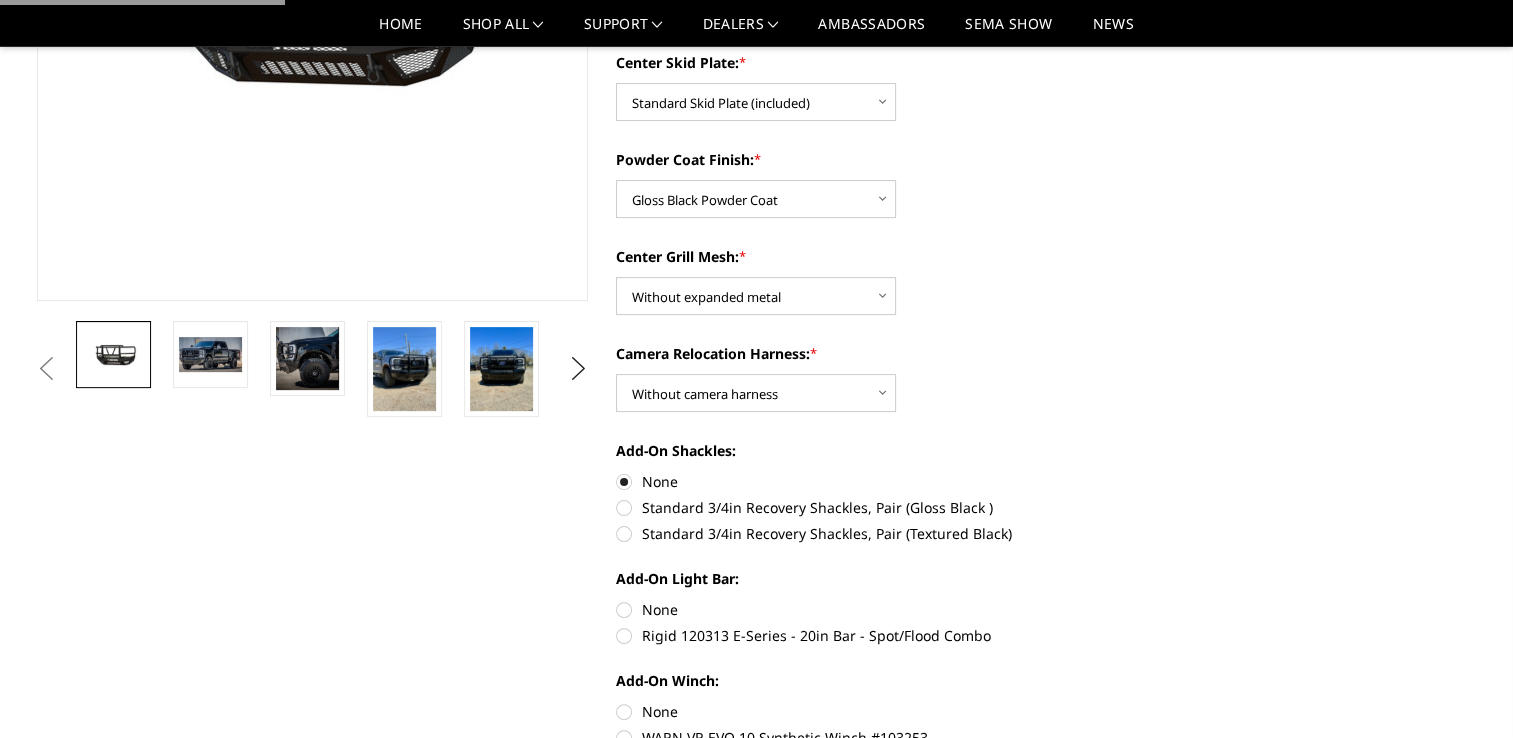 click on "None" at bounding box center (892, 609) 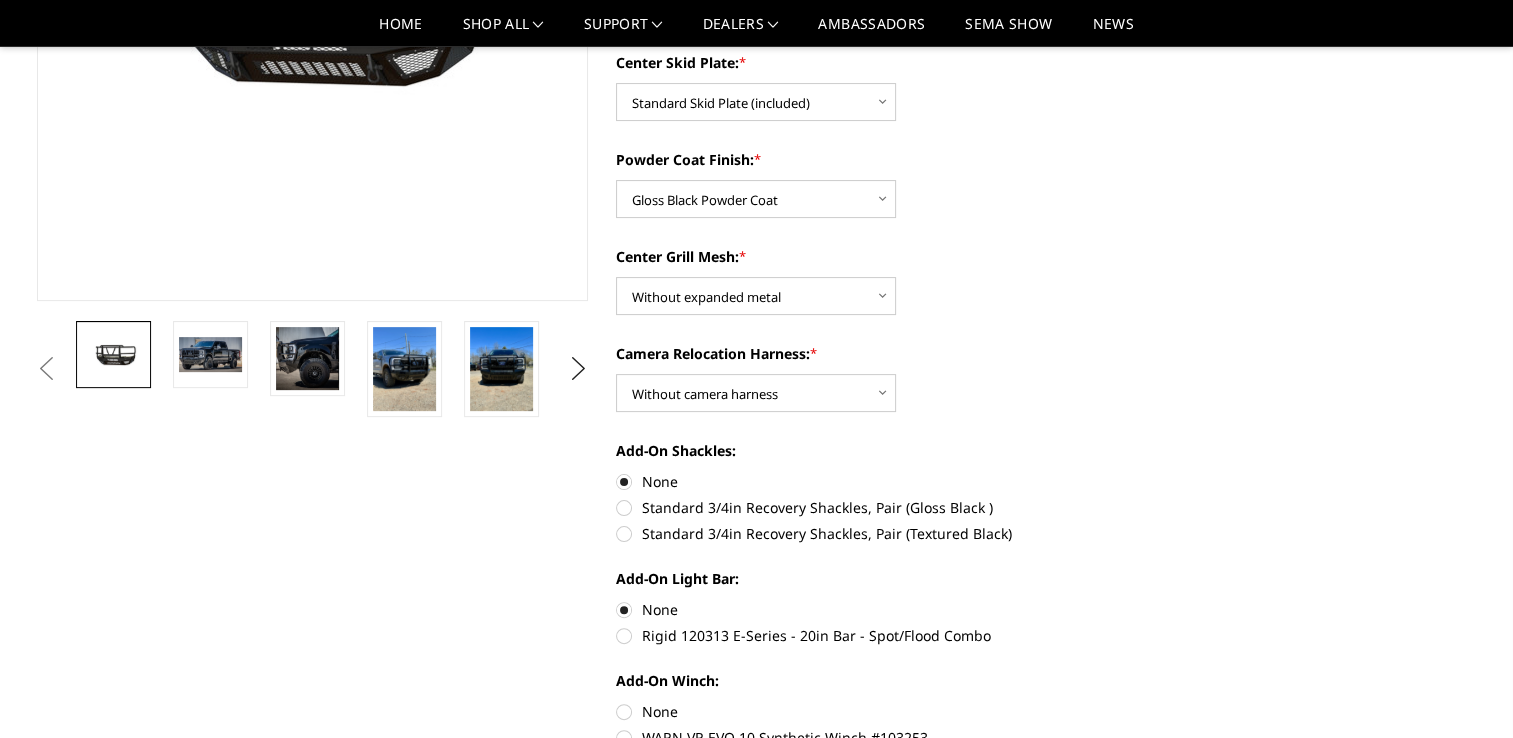 click on "None" at bounding box center (892, 711) 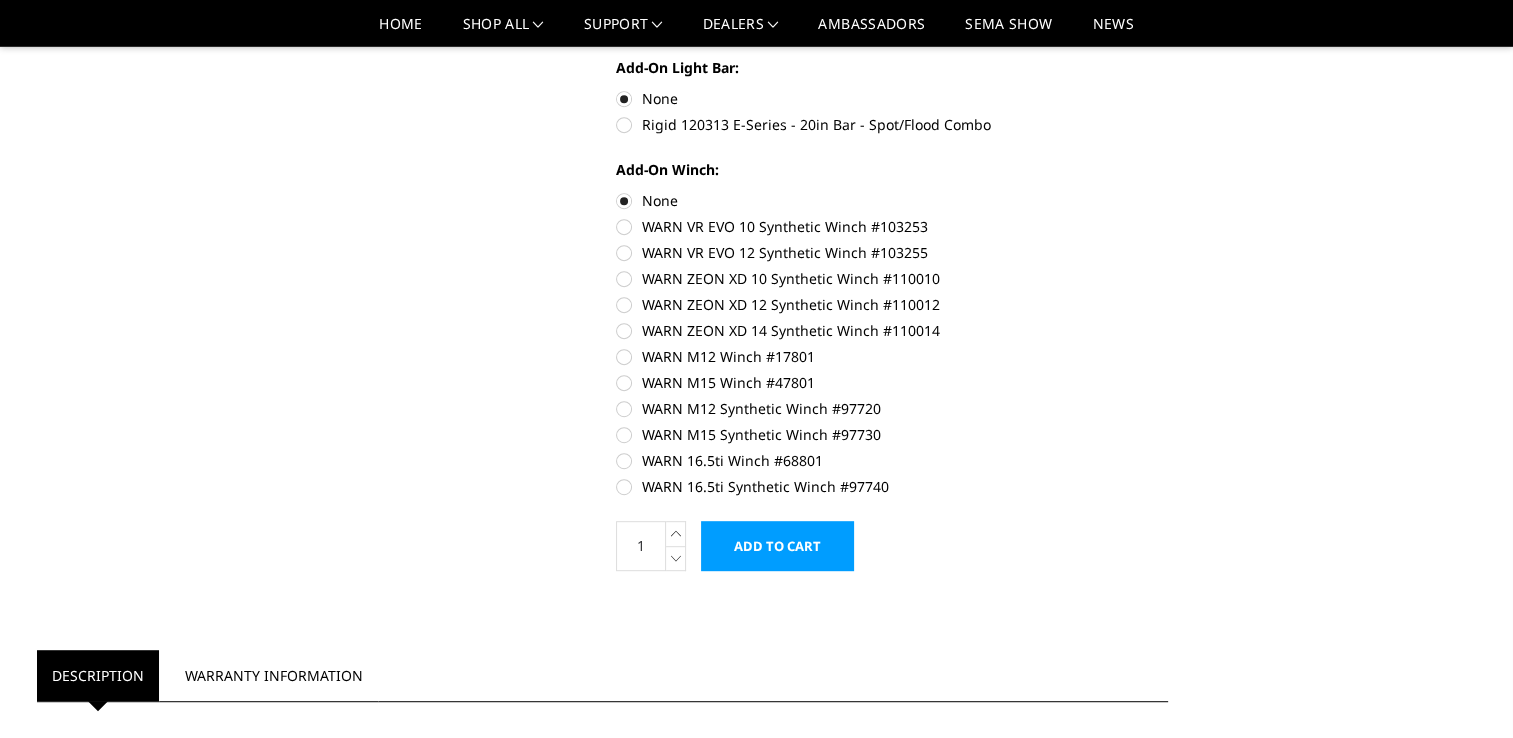 scroll, scrollTop: 1000, scrollLeft: 0, axis: vertical 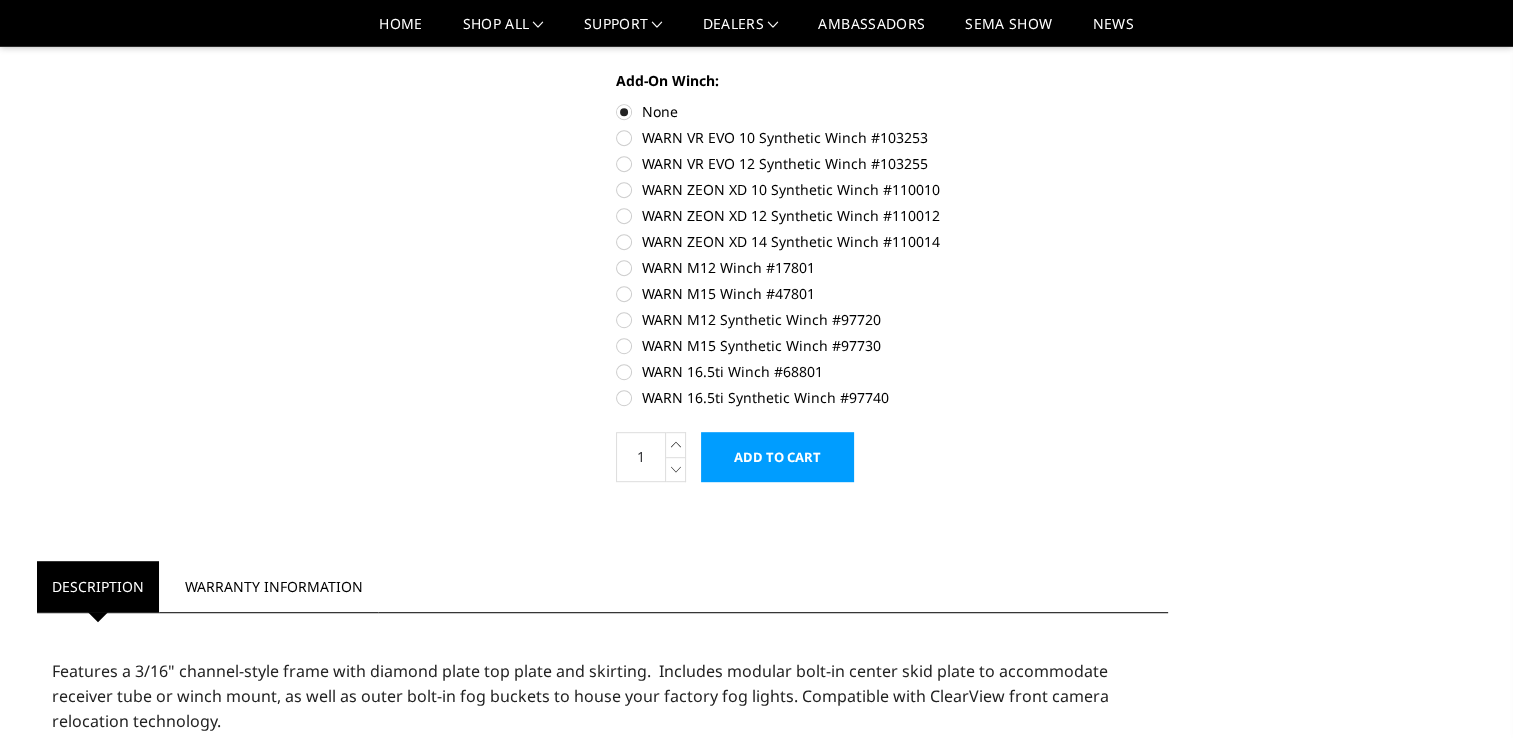 click on "Add to Cart" at bounding box center (777, 457) 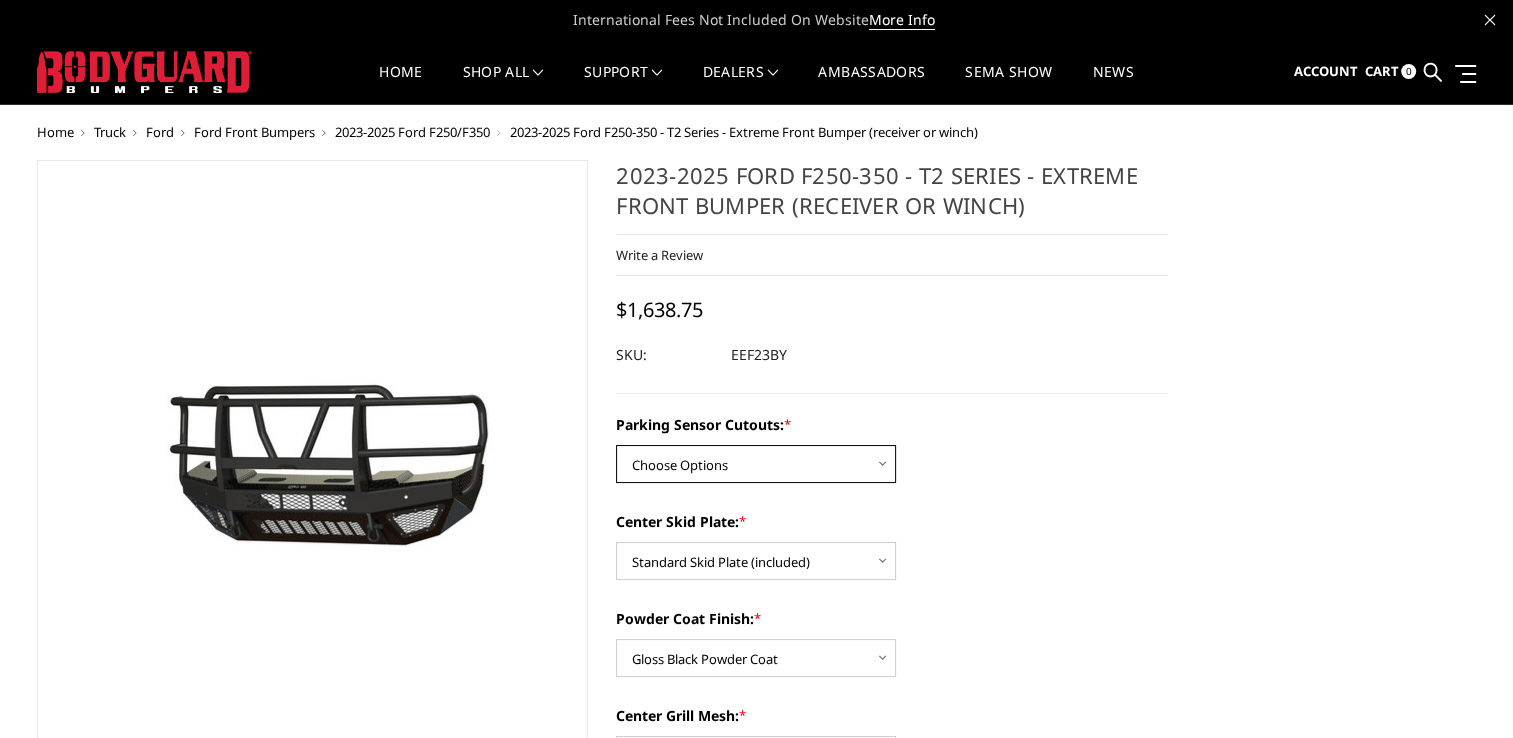 scroll, scrollTop: 100, scrollLeft: 0, axis: vertical 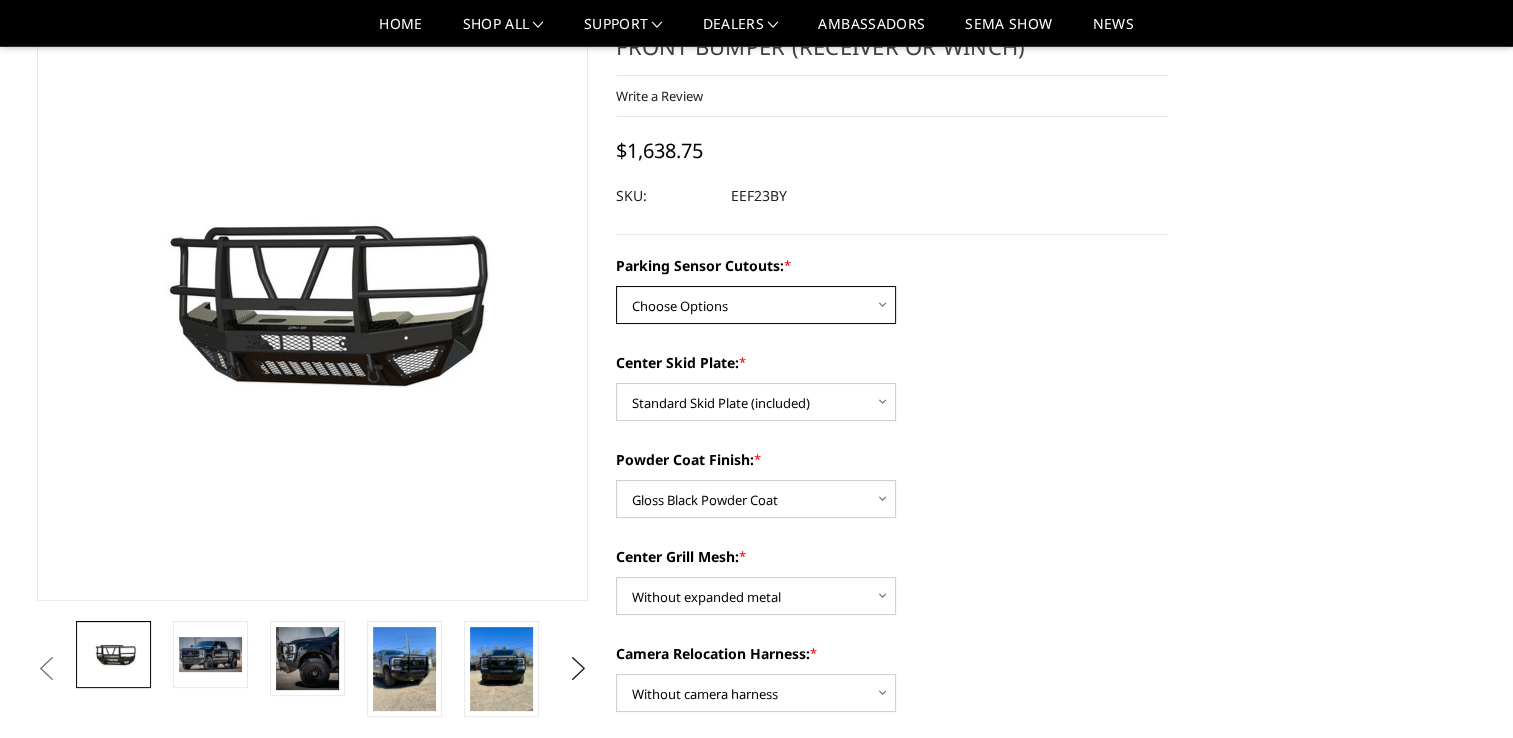 click on "Choose Options
Yes - With Parking Sensor Cutouts" at bounding box center (756, 305) 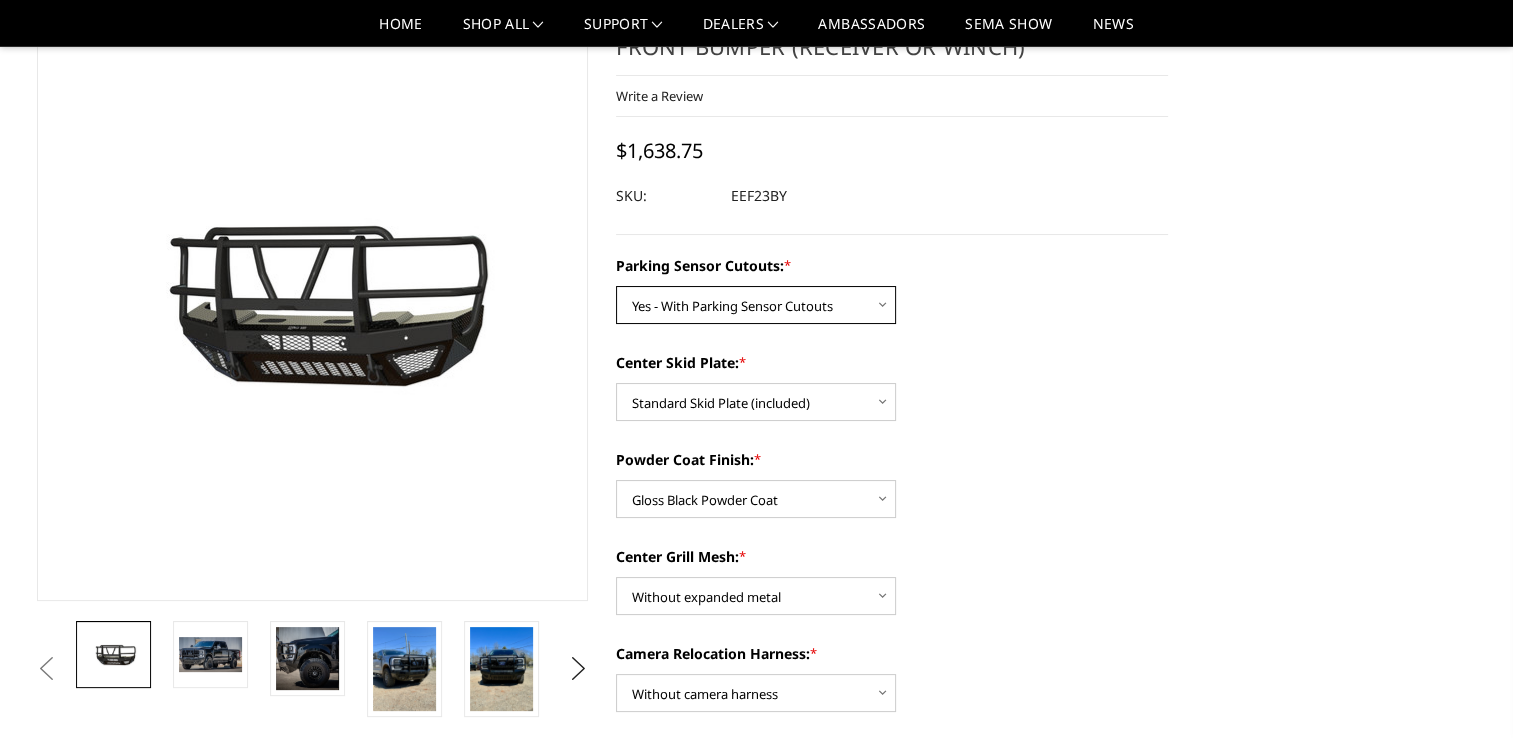 click on "Choose Options
Yes - With Parking Sensor Cutouts" at bounding box center (756, 305) 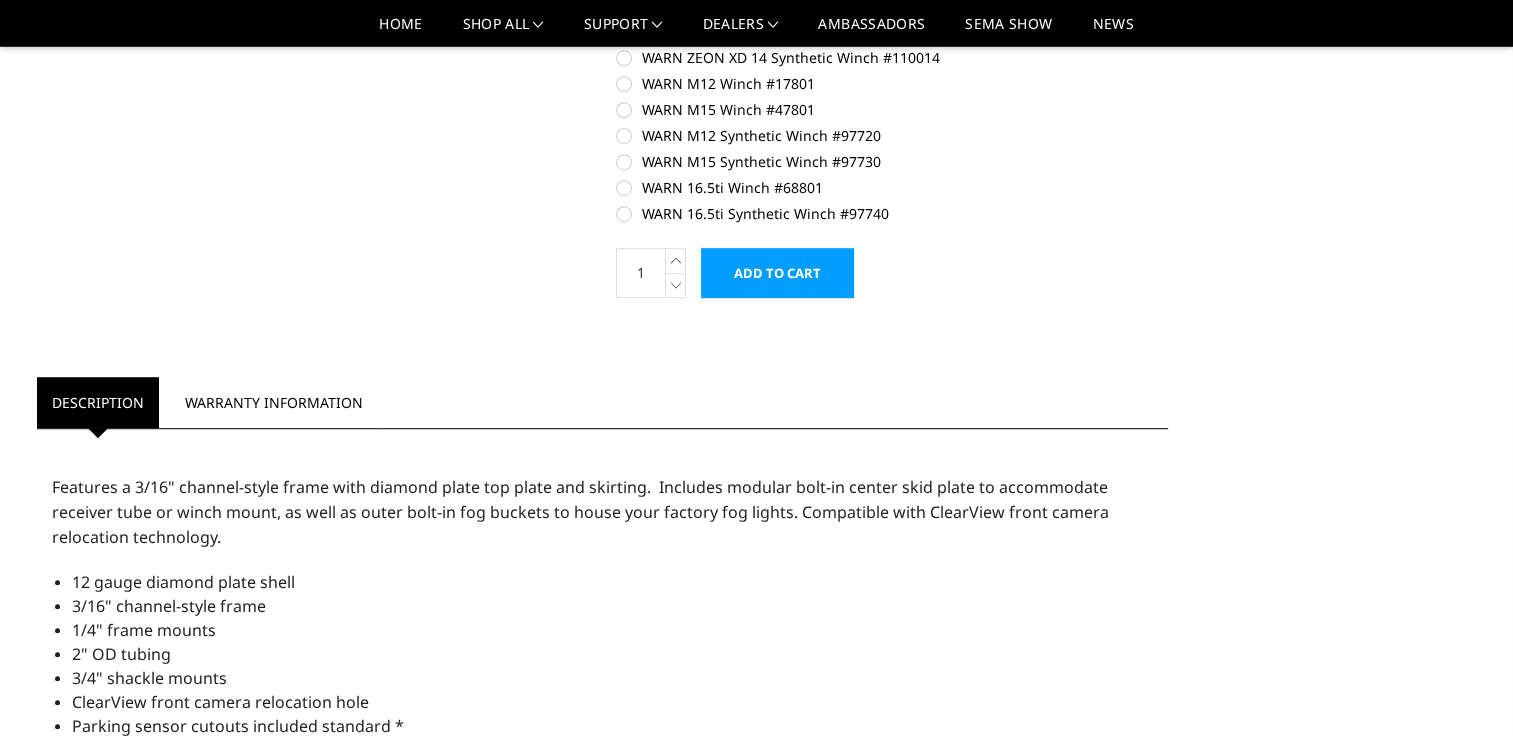 scroll, scrollTop: 1200, scrollLeft: 0, axis: vertical 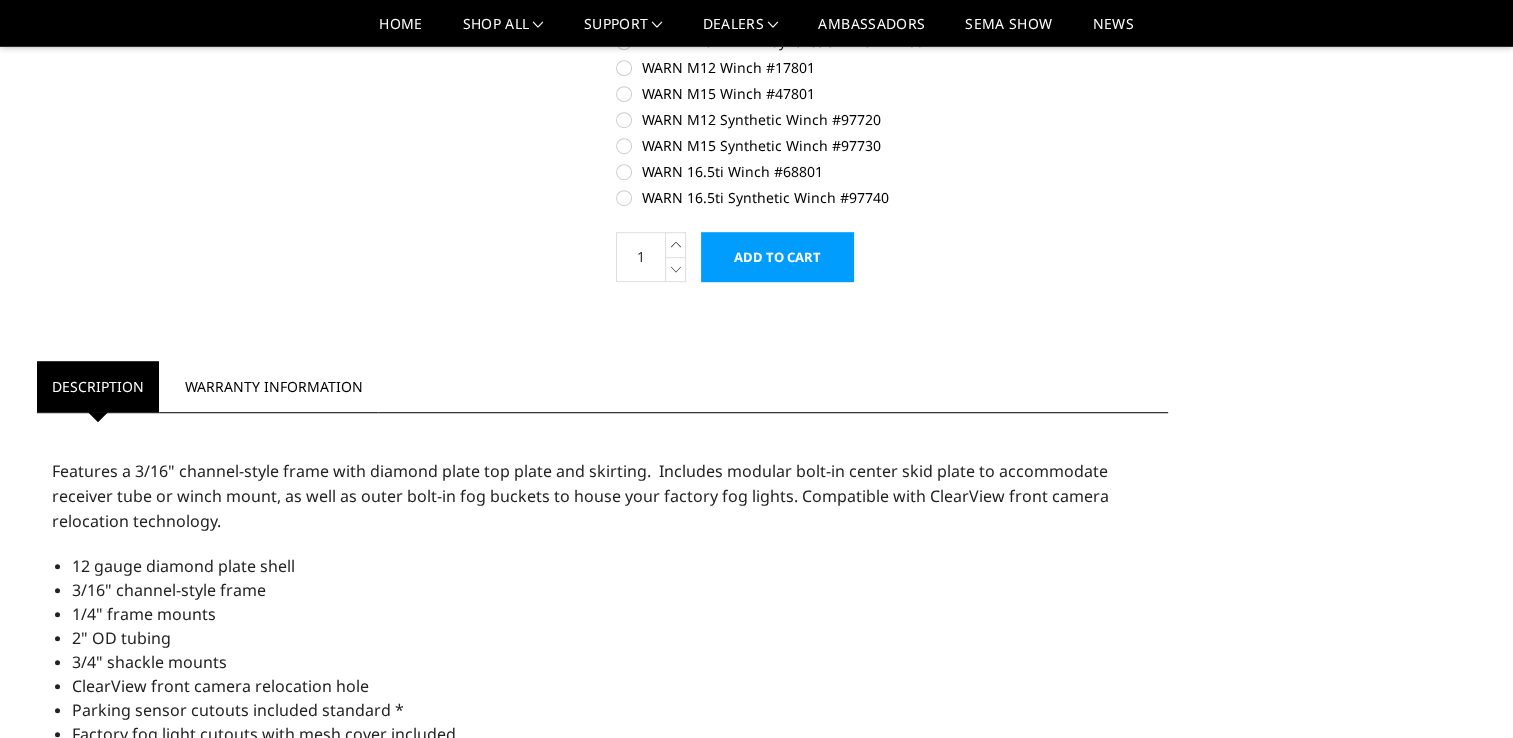 click on "Add to Cart" at bounding box center [777, 257] 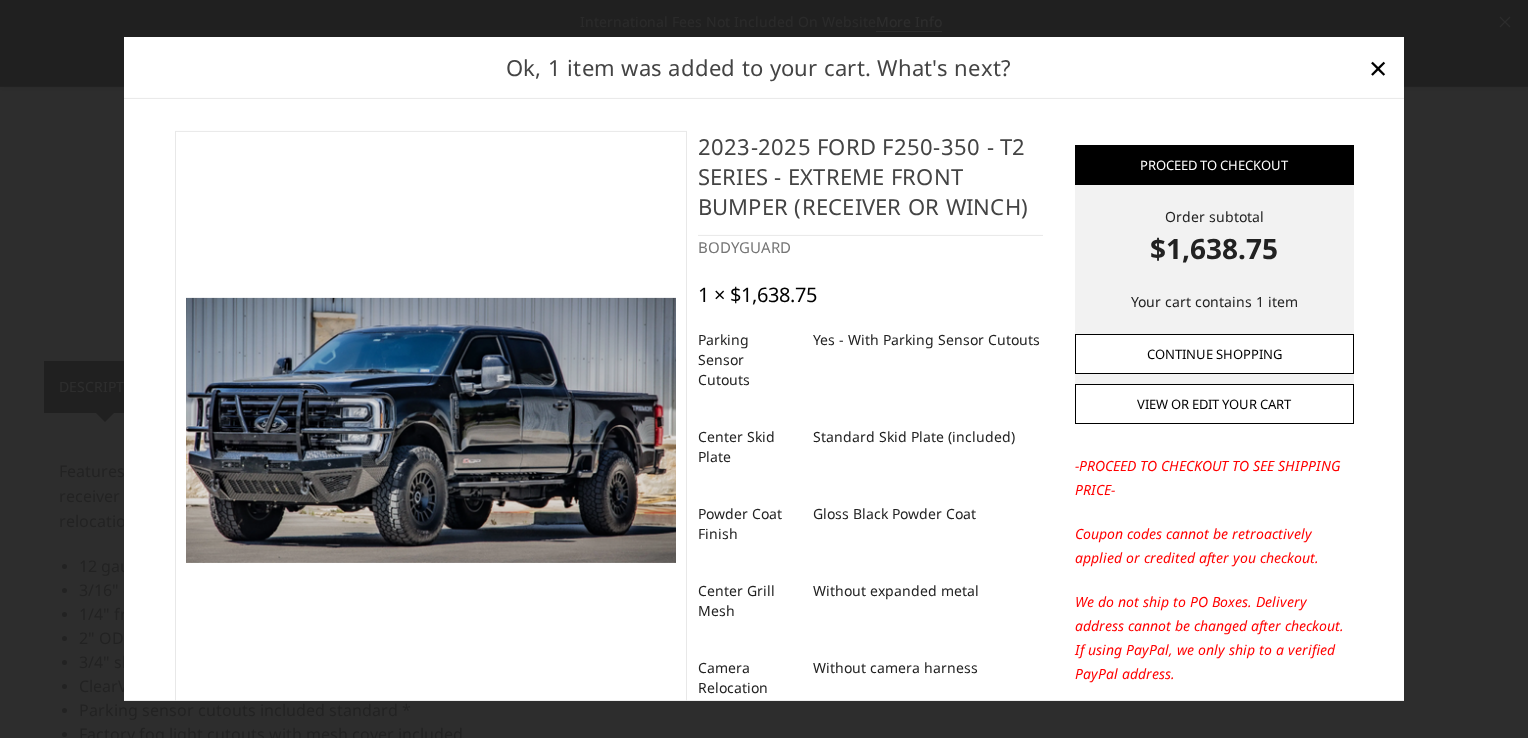 click on "Continue Shopping" at bounding box center [1214, 353] 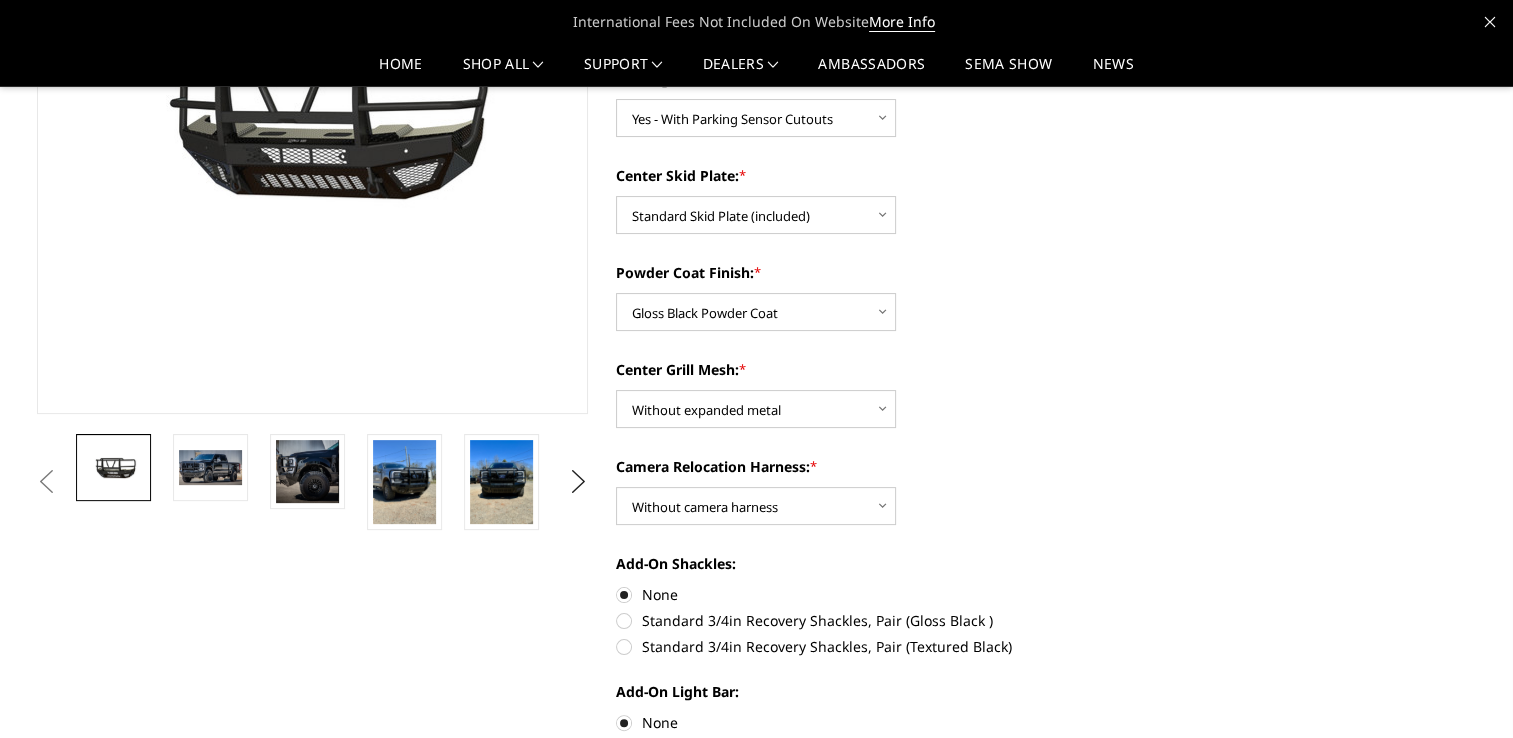 scroll, scrollTop: 0, scrollLeft: 0, axis: both 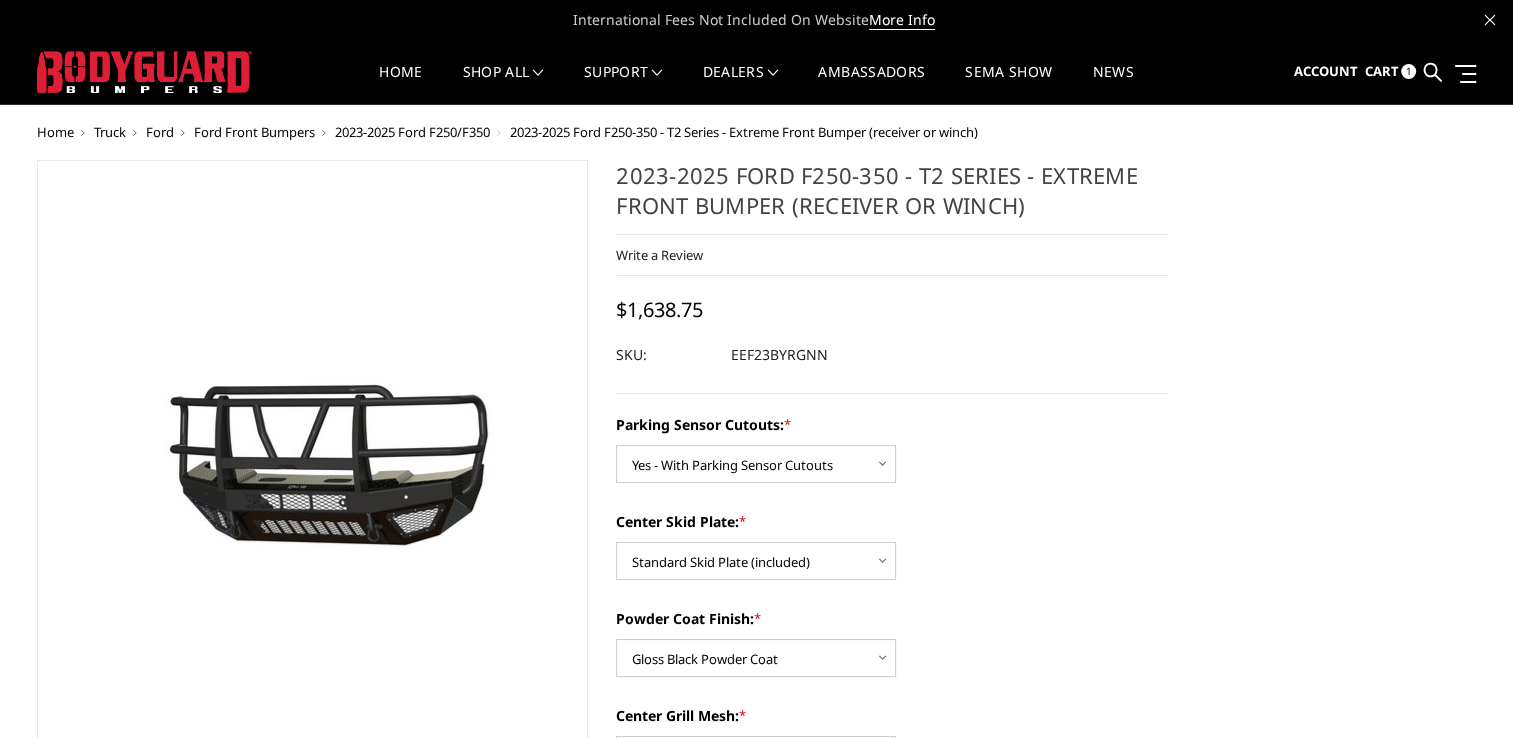 click on "Cart" at bounding box center [1381, 71] 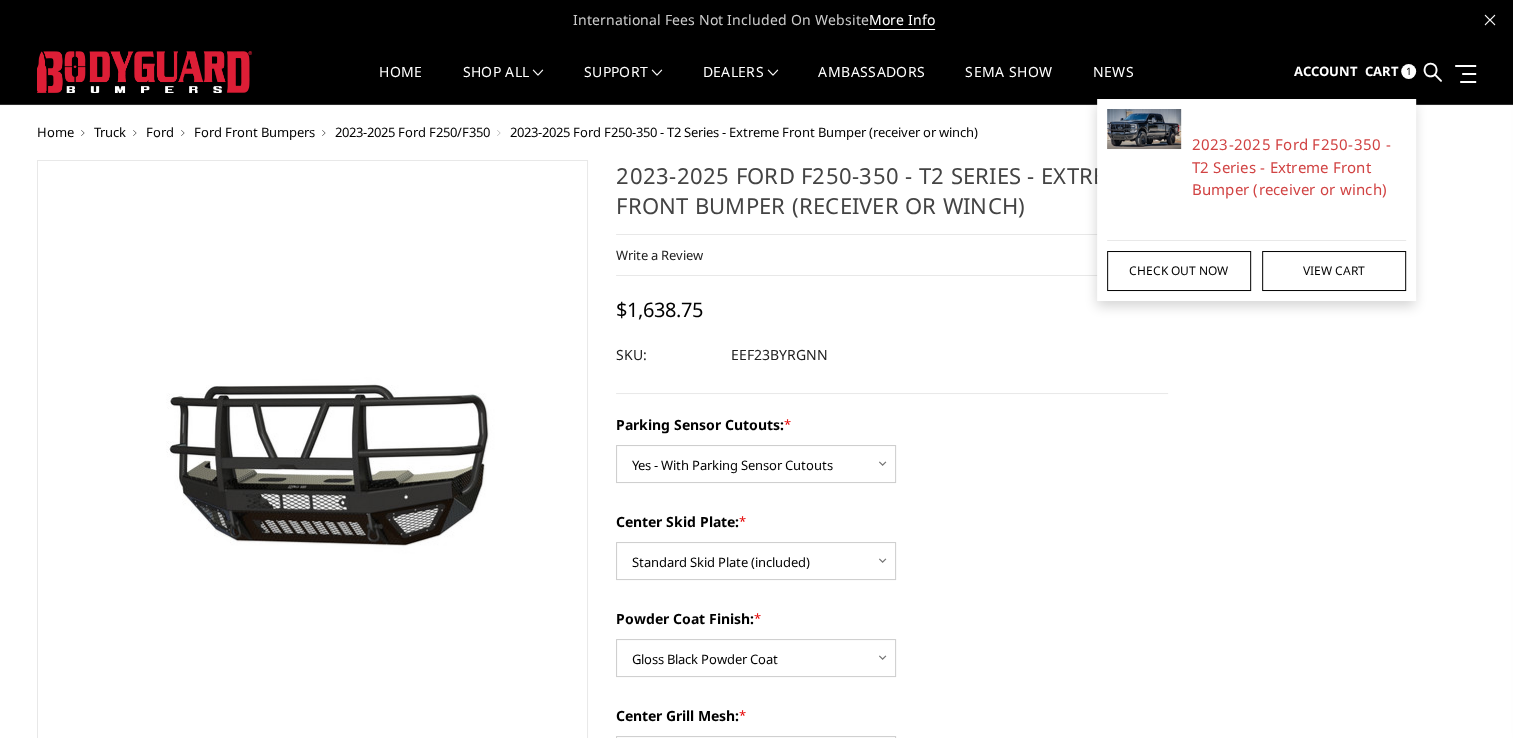 click on "Check out now" at bounding box center [1179, 271] 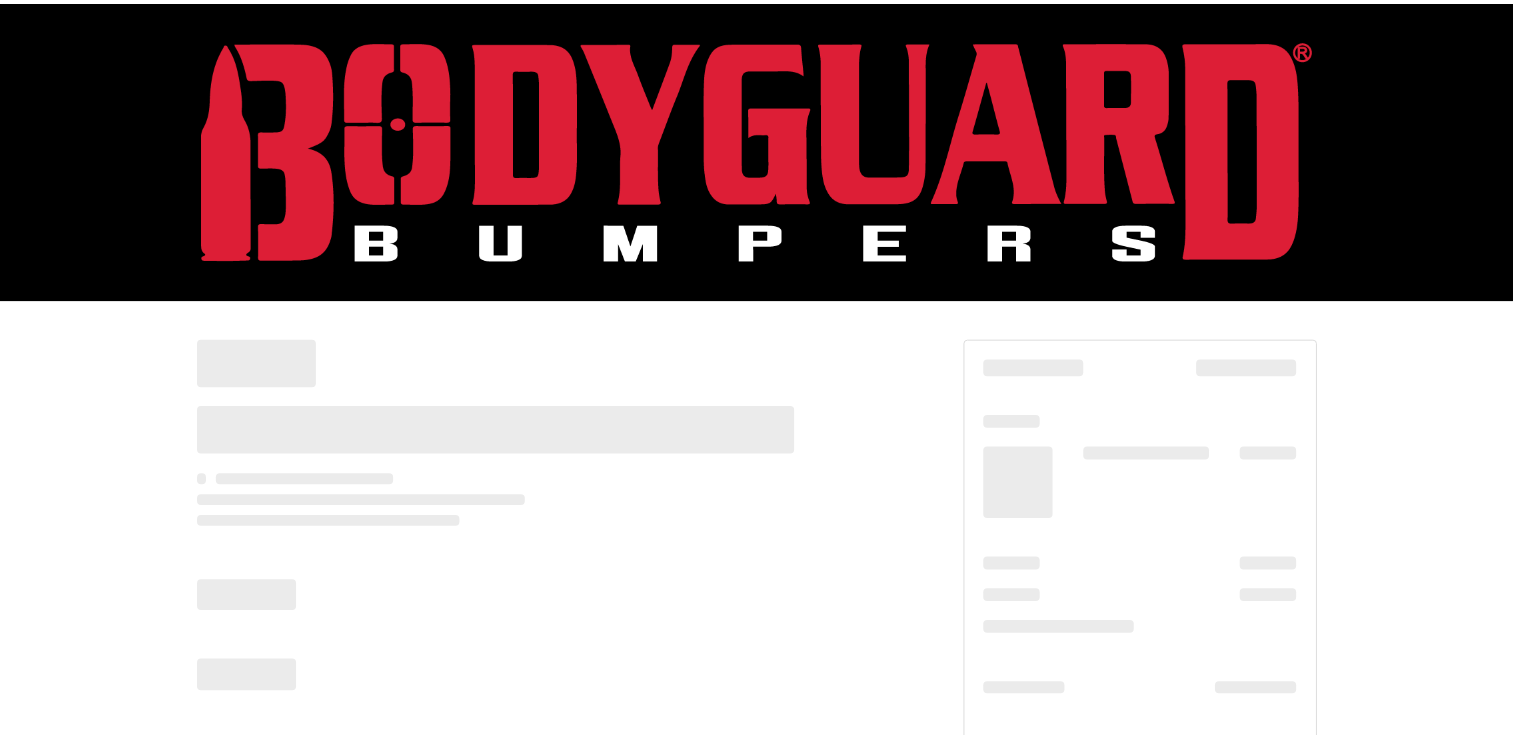 scroll, scrollTop: 0, scrollLeft: 0, axis: both 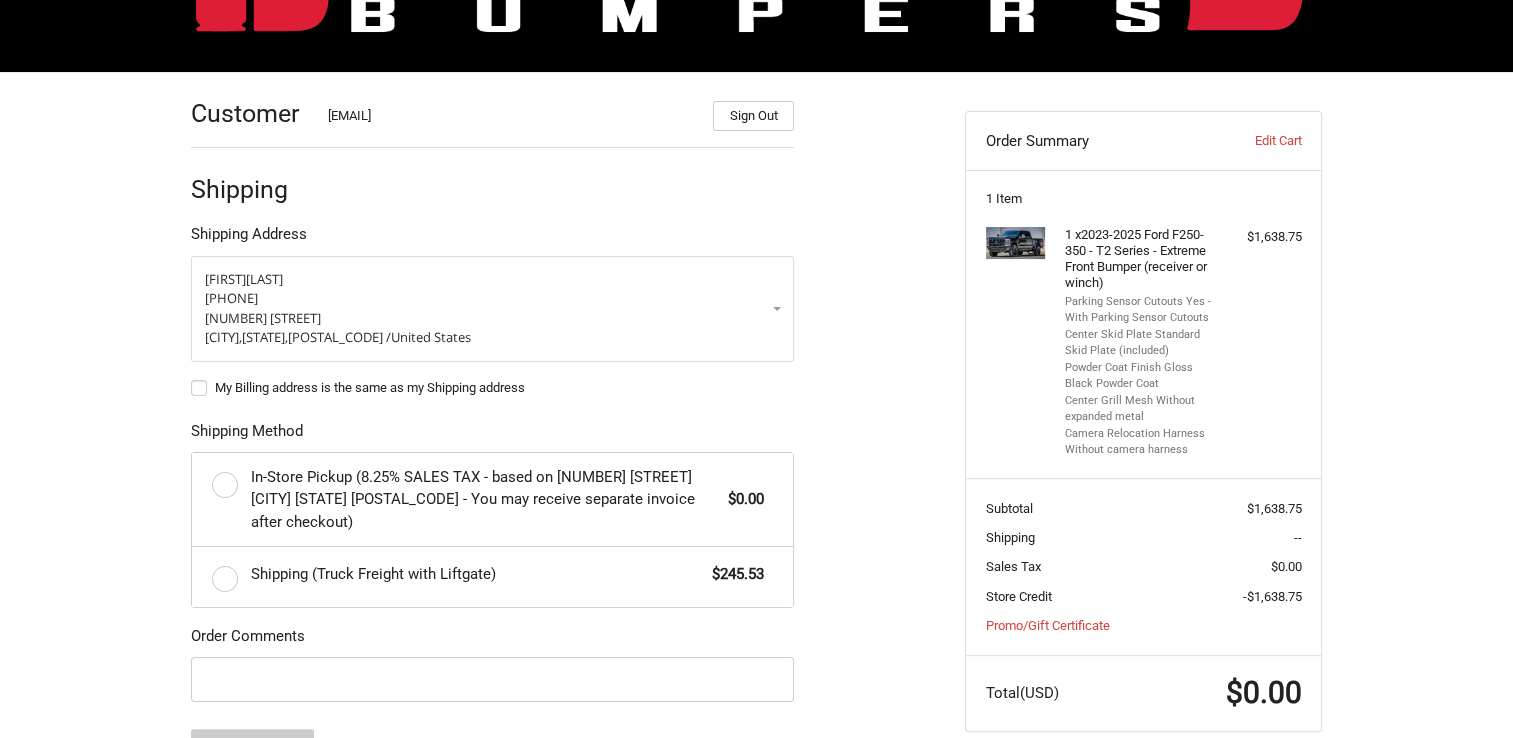 click on "My Billing address is the same as my Shipping address" at bounding box center (492, 388) 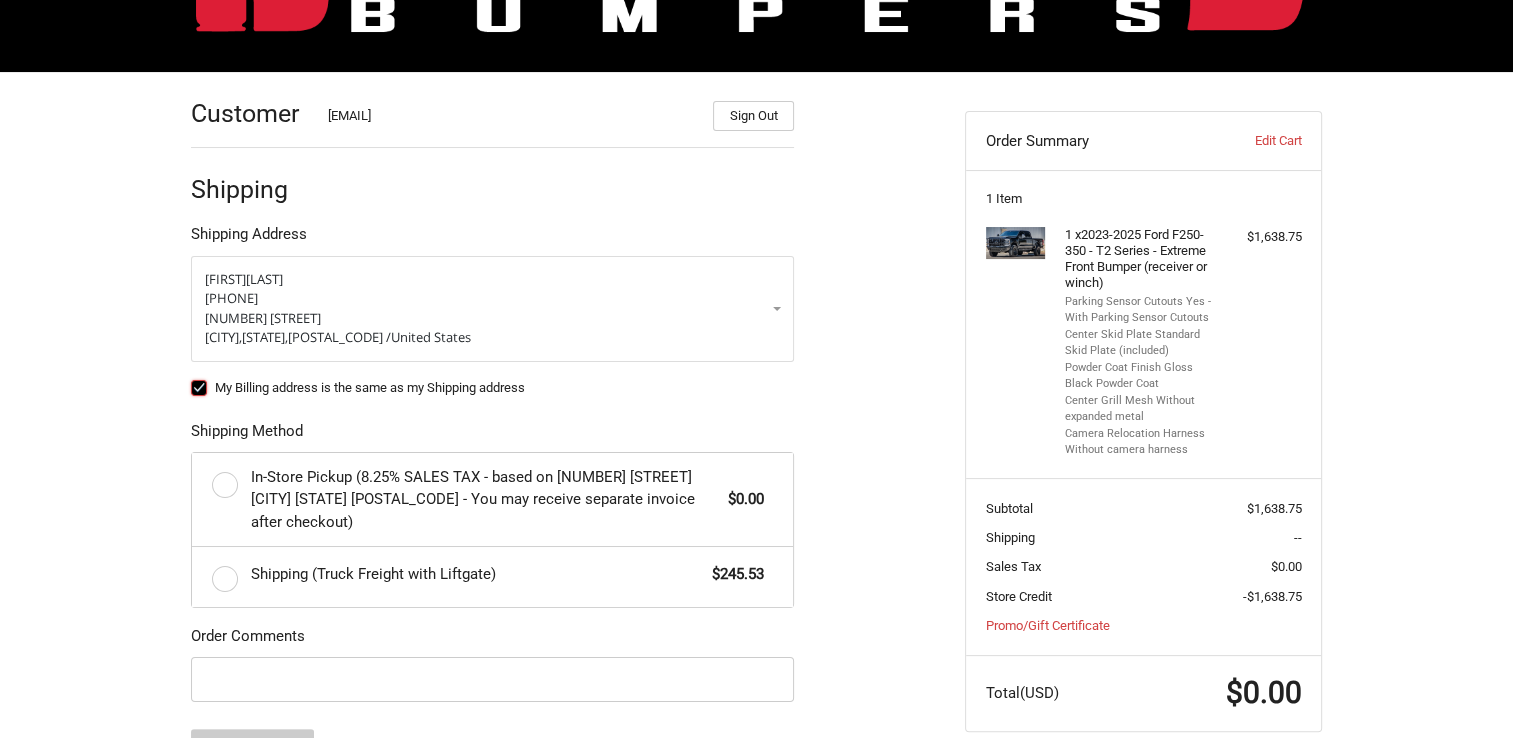 checkbox on "true" 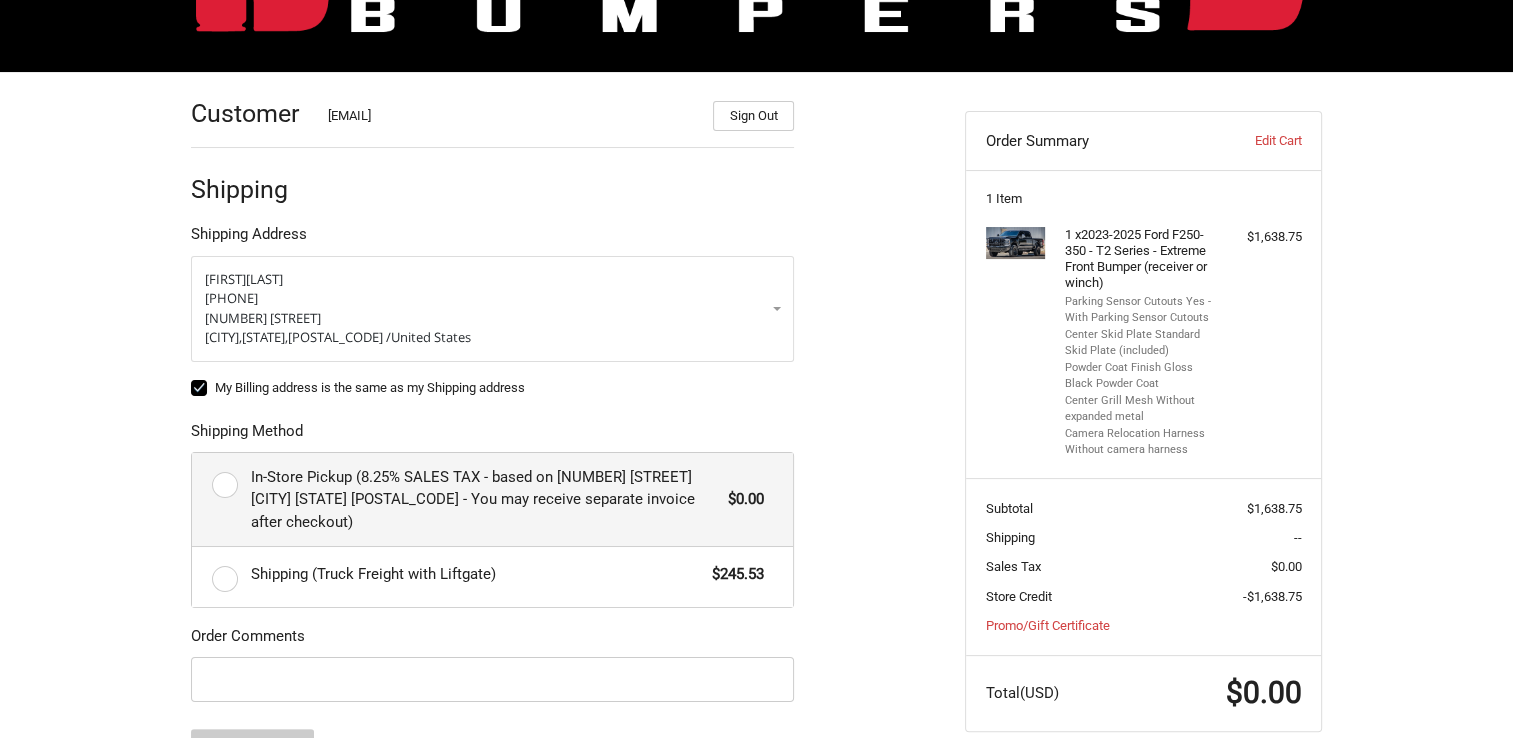 click on "In-Store Pickup (8.25% SALES TAX - based on [NUMBER] [STREET] [CITY] [STATE] [POSTAL_CODE] - You may receive separate invoice after checkout) $0.00" at bounding box center [492, 500] 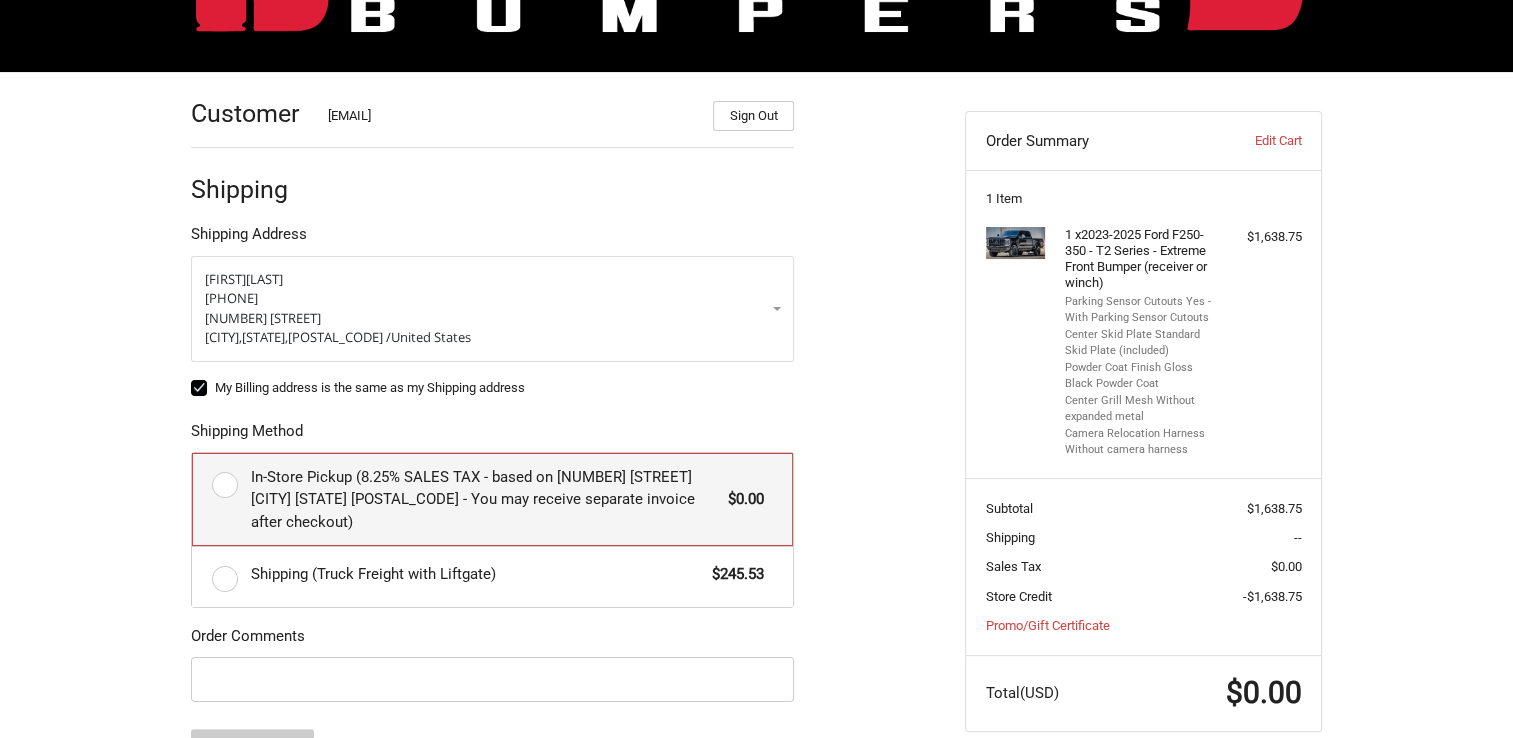 radio on "true" 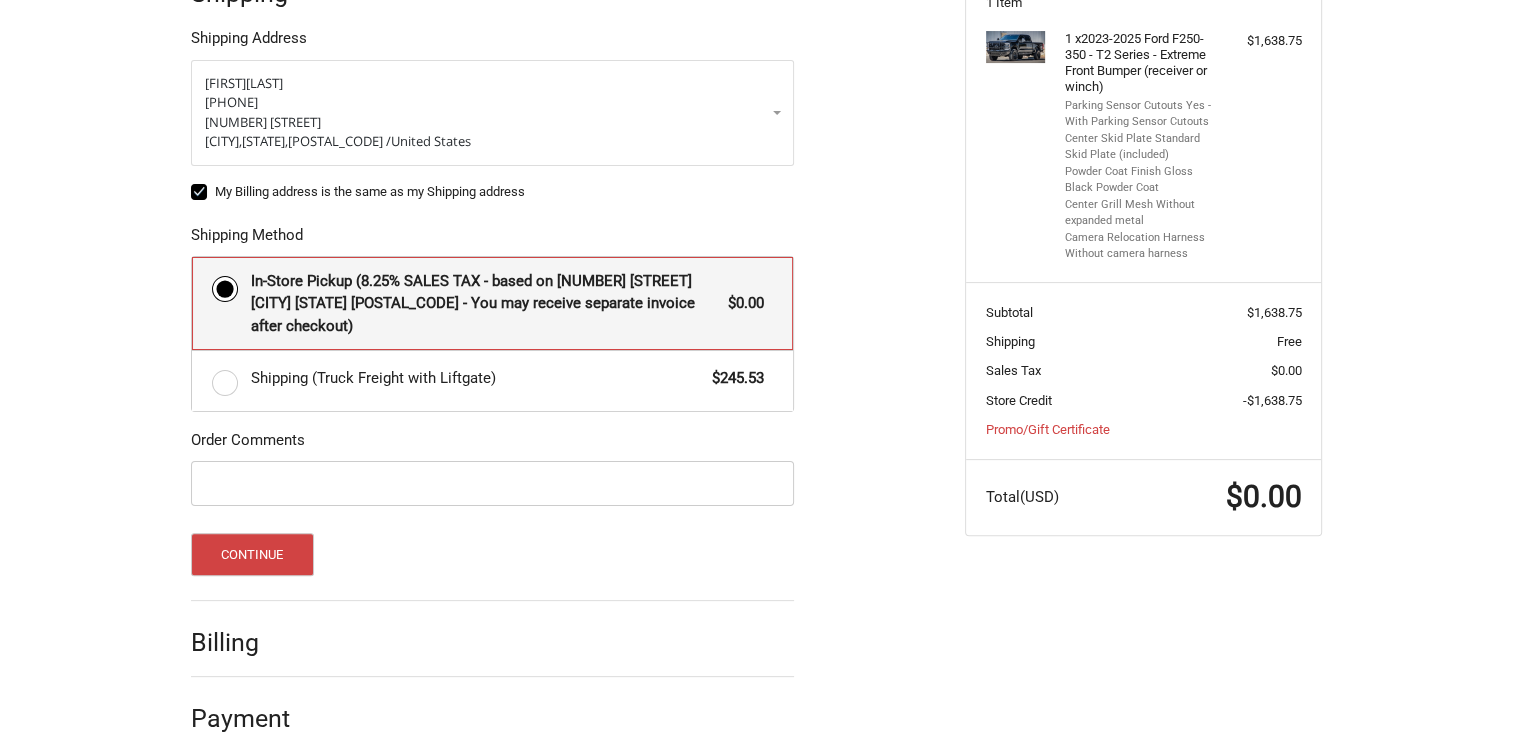 scroll, scrollTop: 432, scrollLeft: 0, axis: vertical 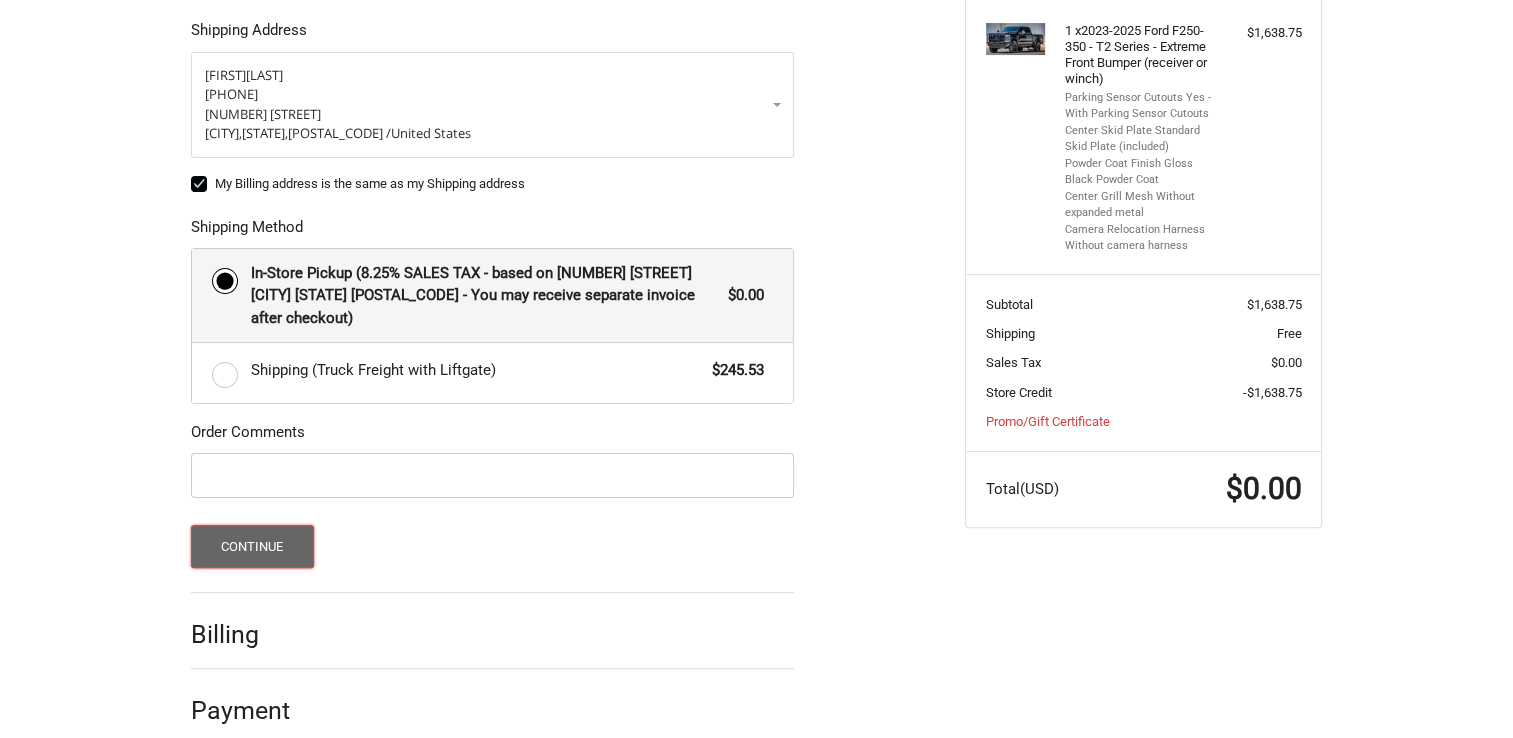 click on "Continue" at bounding box center (252, 546) 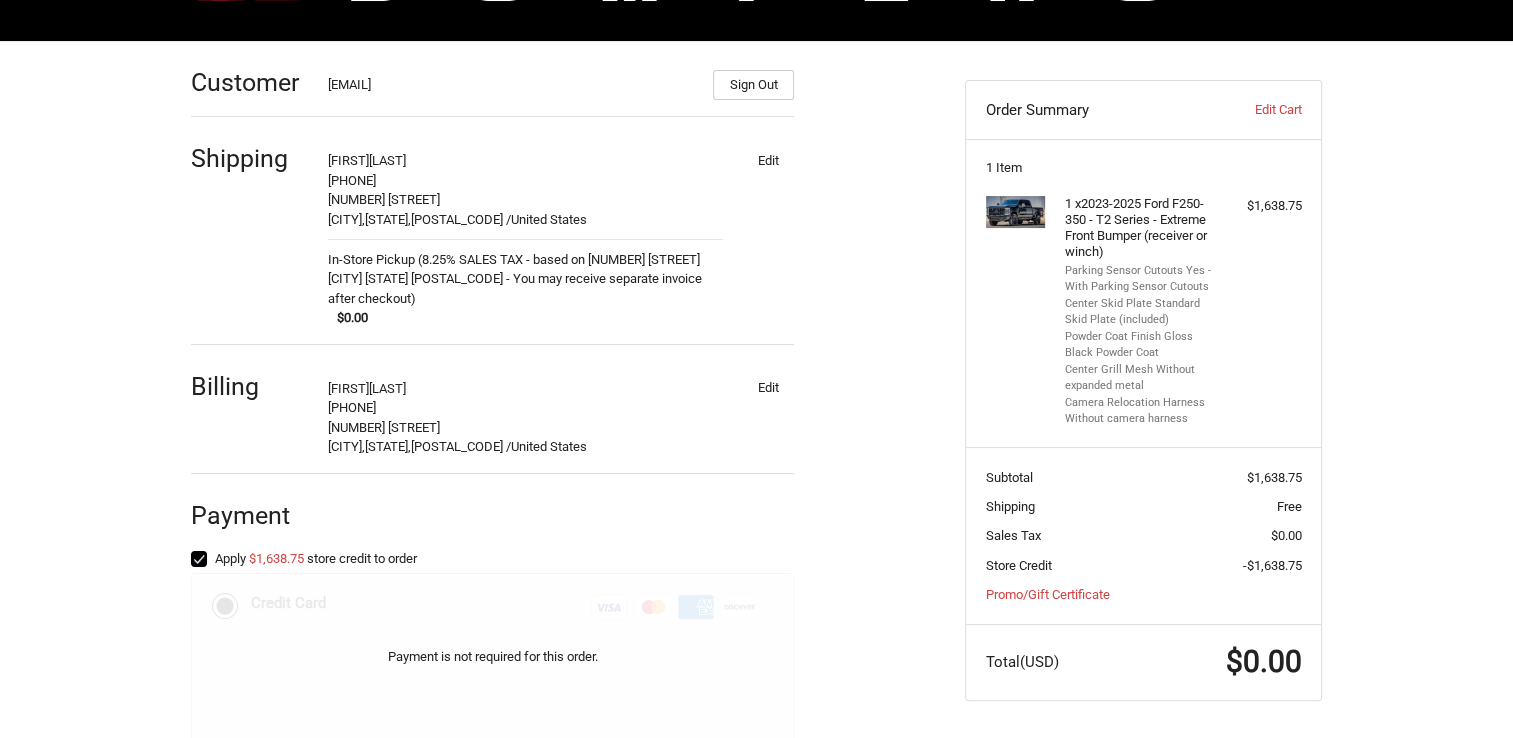scroll, scrollTop: 436, scrollLeft: 0, axis: vertical 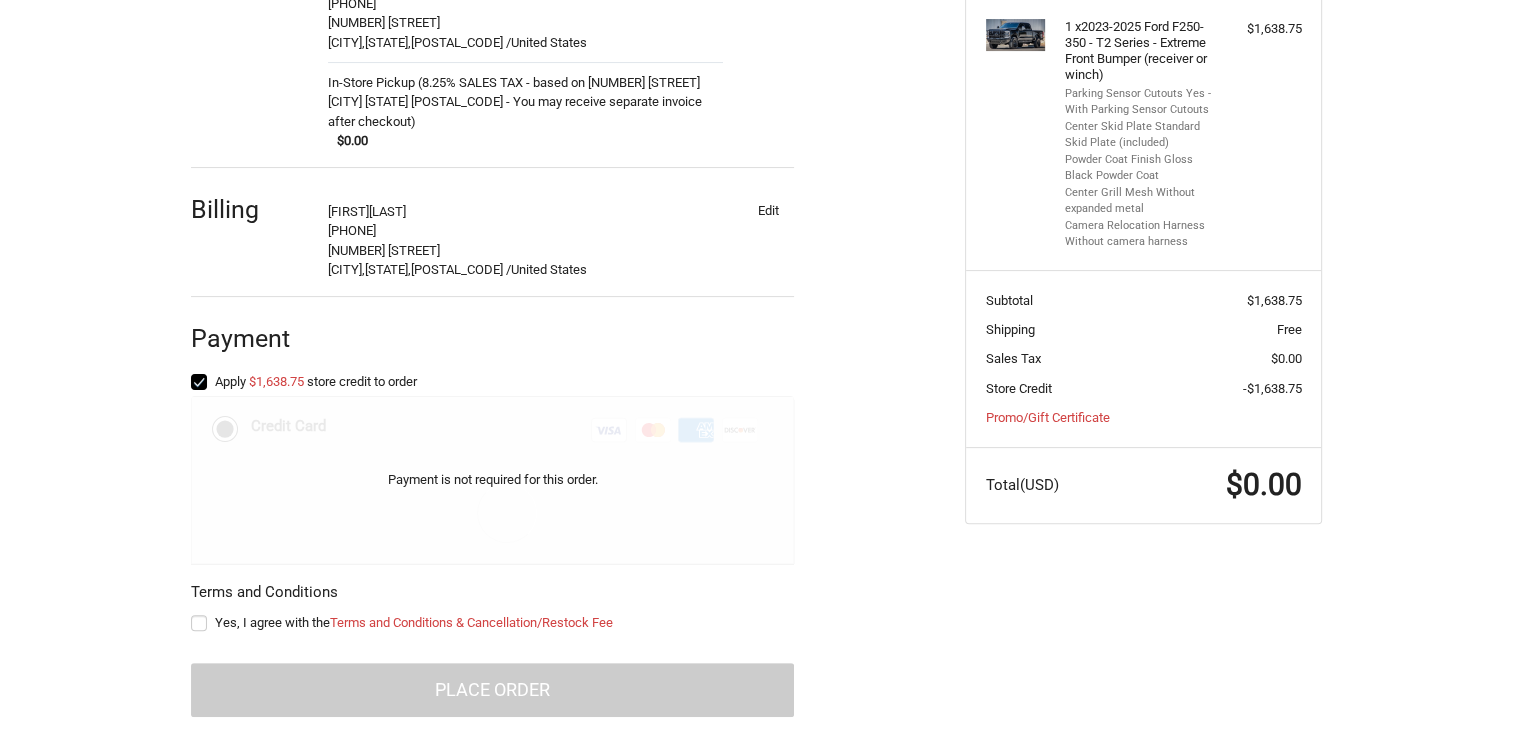 click on "Yes, I agree with the  Terms and Conditions & Cancellation/Restock Fee" at bounding box center [492, 623] 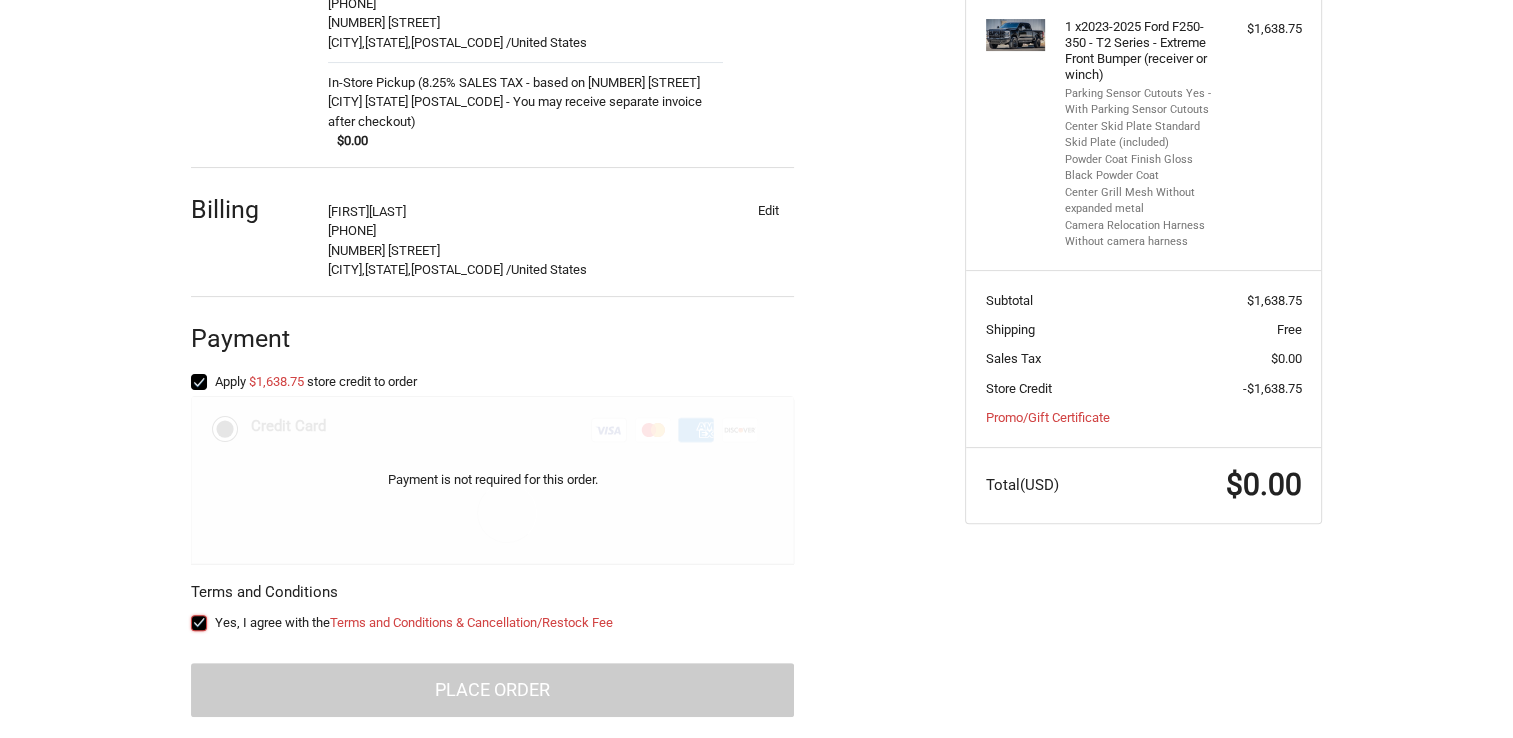 checkbox on "true" 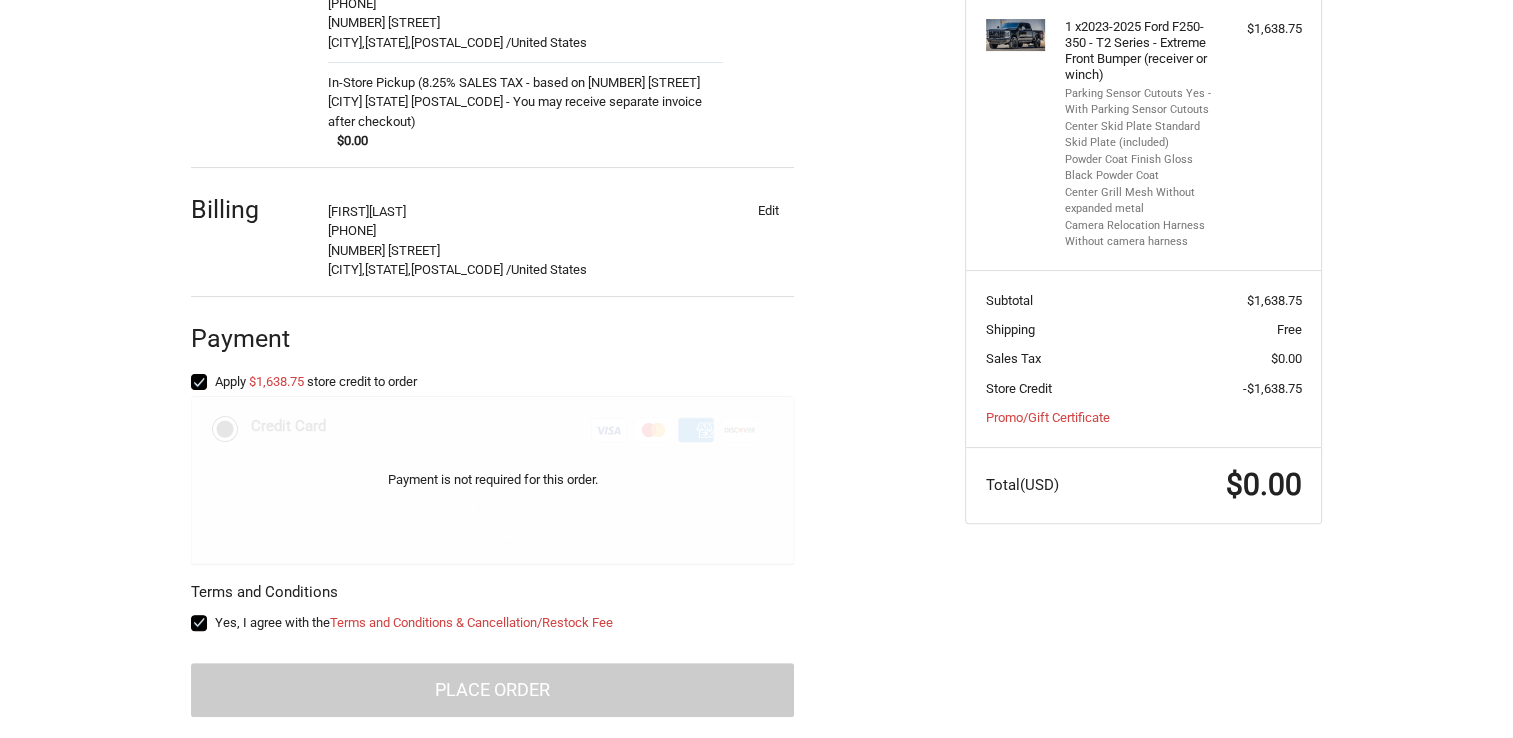 click on "Customer bradenaugustus@yahoo.com Sign Out Shipping Braden  Augustus   9032494157 954 Farm Road 1159  Clarksville,  Texas,  75426 /  United States  In-Store Pickup (8.25% SALES TAX - based on 2675 FM 79 Paris TX 75460 - You may receive separate invoice after checkout) $0.00 Edit Billing Braden  Augustus   9032494157 954 Farm Road 1159  Clarksville,  Texas,  75426 /  United States  Edit Payment Apply   $1,638.75   store credit to order Payment Methods Payment is not required for this order. Credit Card Credit Card Visa Master Amex Discover Credit card Credit Card Number Expiration Name on Card CVV Redeemable Payments Promo/Gift Certificate Terms and Conditions Yes, I agree with the  Terms and Conditions & Cancellation/Restock Fee Place Order" at bounding box center (563, 302) 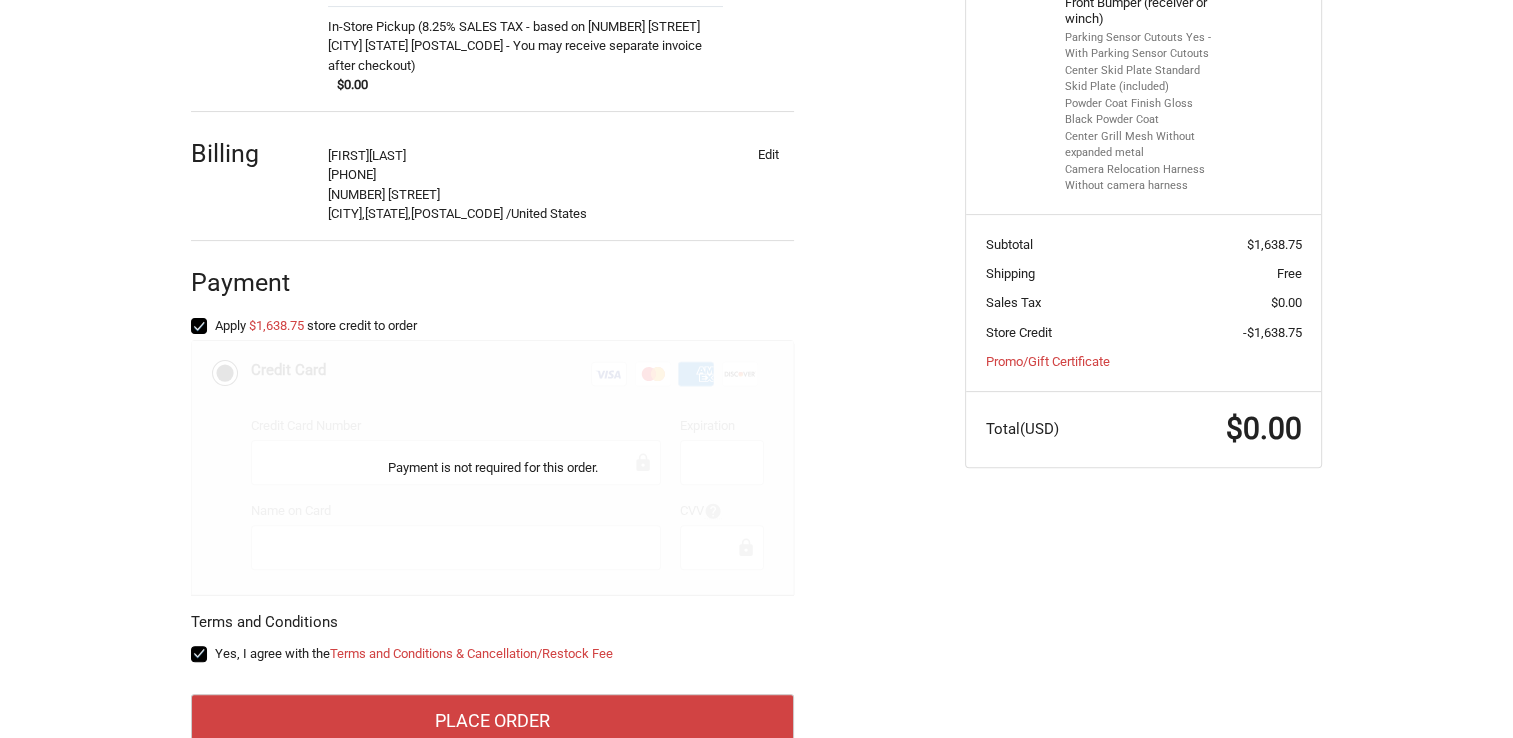 scroll, scrollTop: 523, scrollLeft: 0, axis: vertical 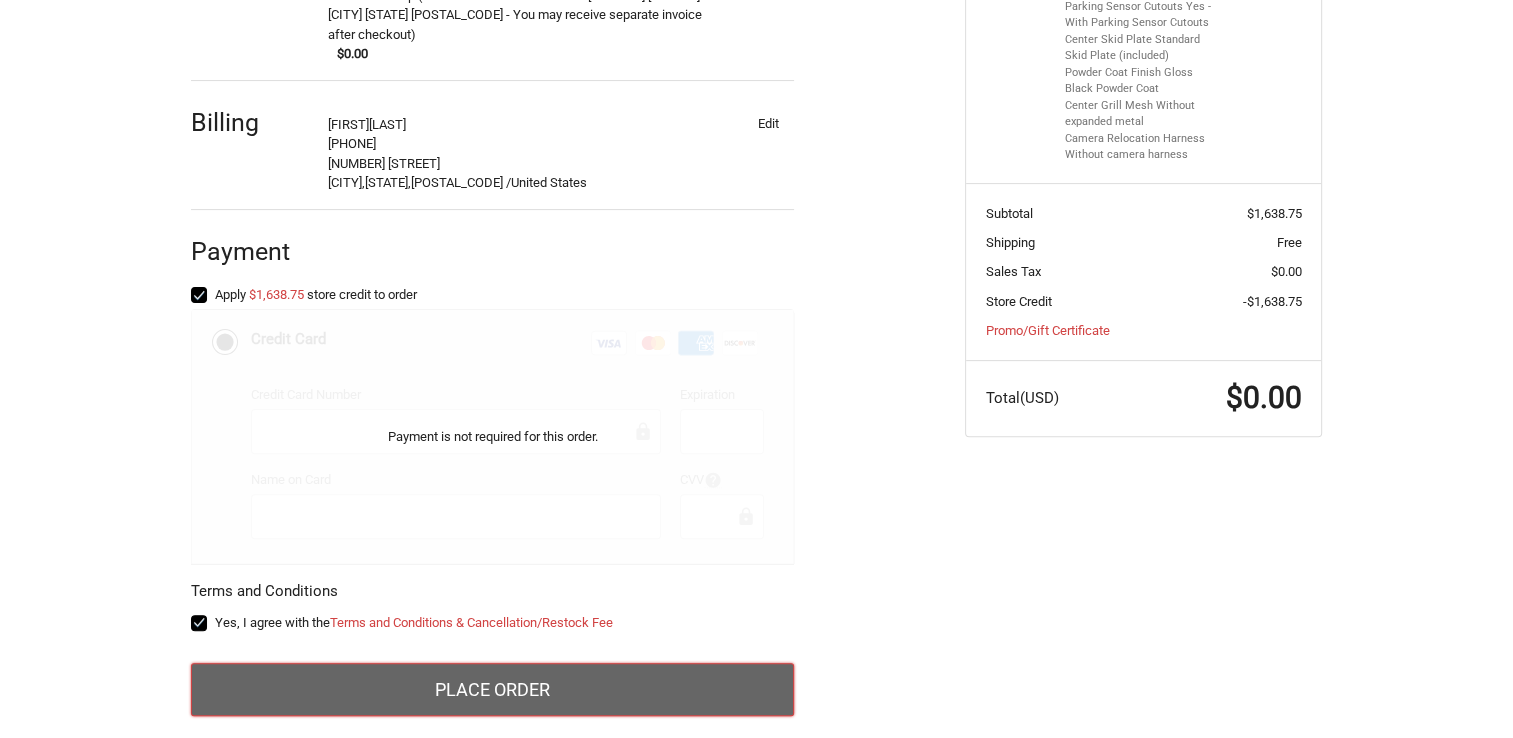 click on "Place Order" at bounding box center [492, 690] 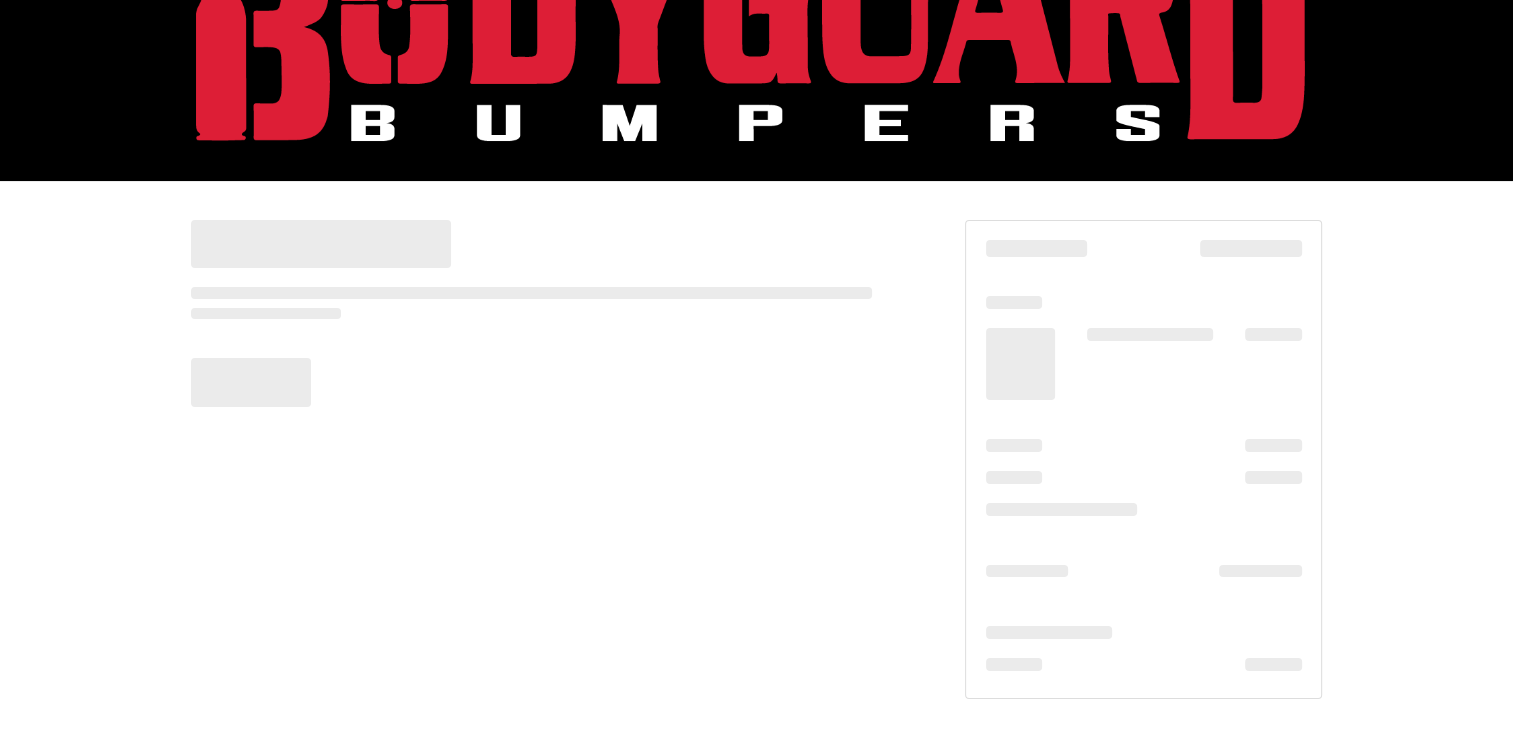 scroll, scrollTop: 118, scrollLeft: 0, axis: vertical 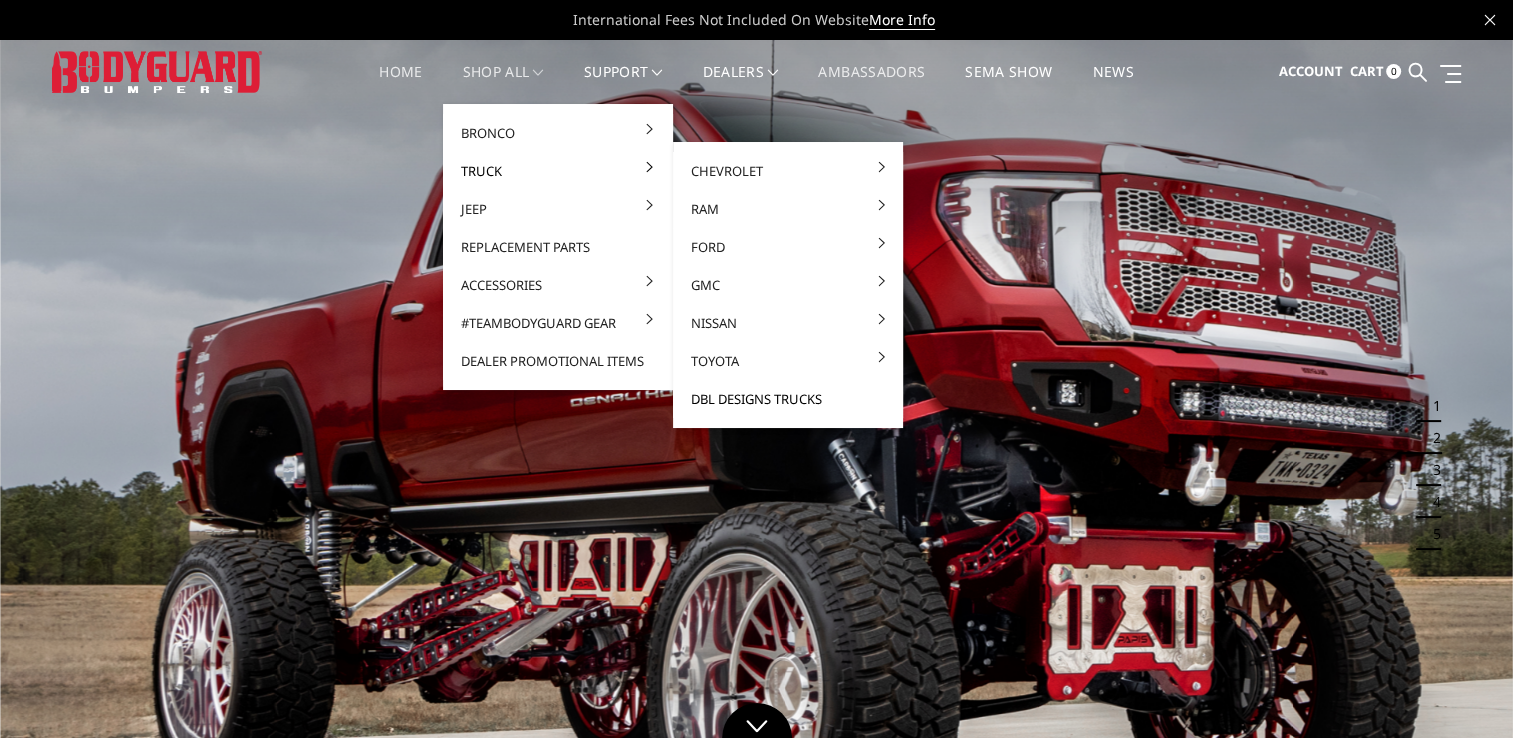 click on "DBL Designs Trucks" at bounding box center [788, 399] 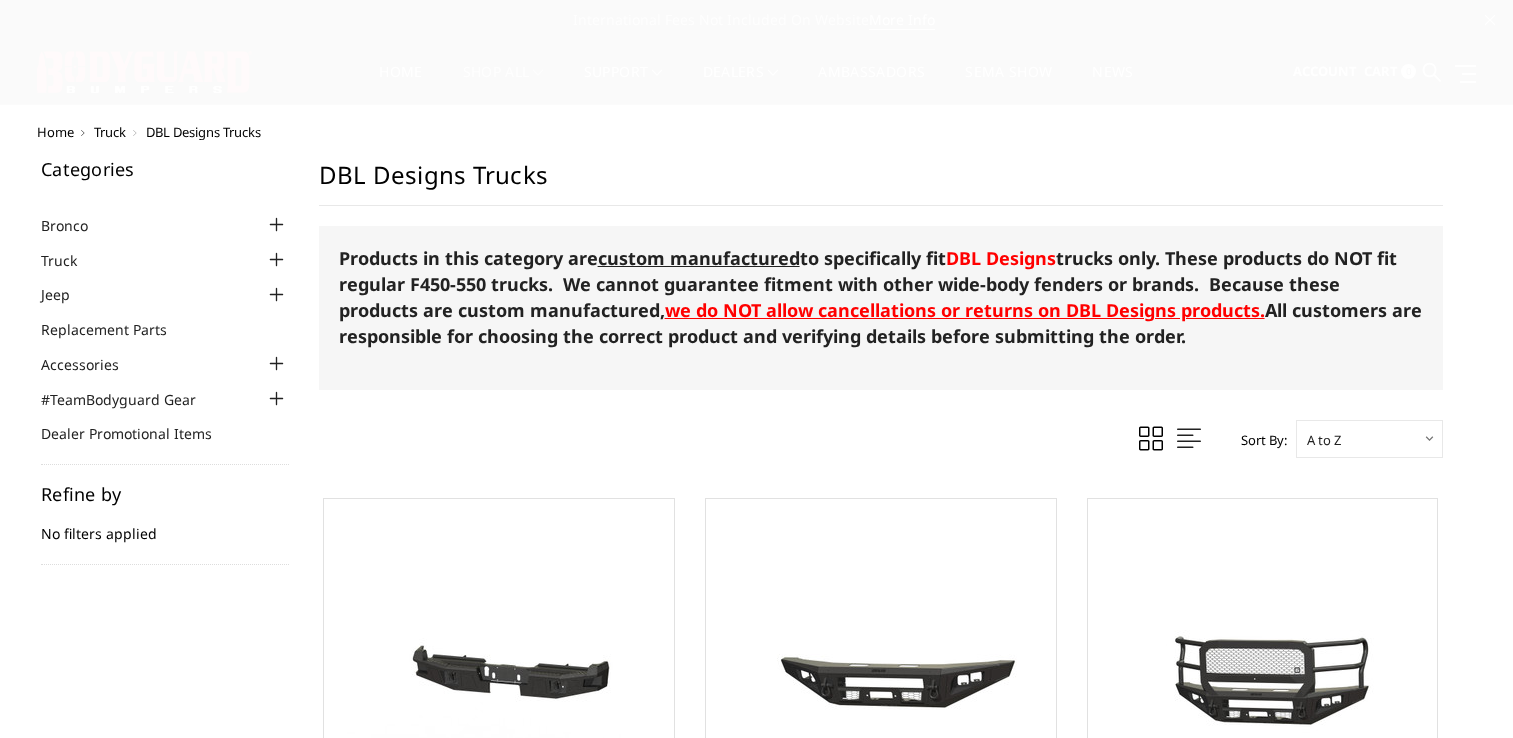 scroll, scrollTop: 0, scrollLeft: 0, axis: both 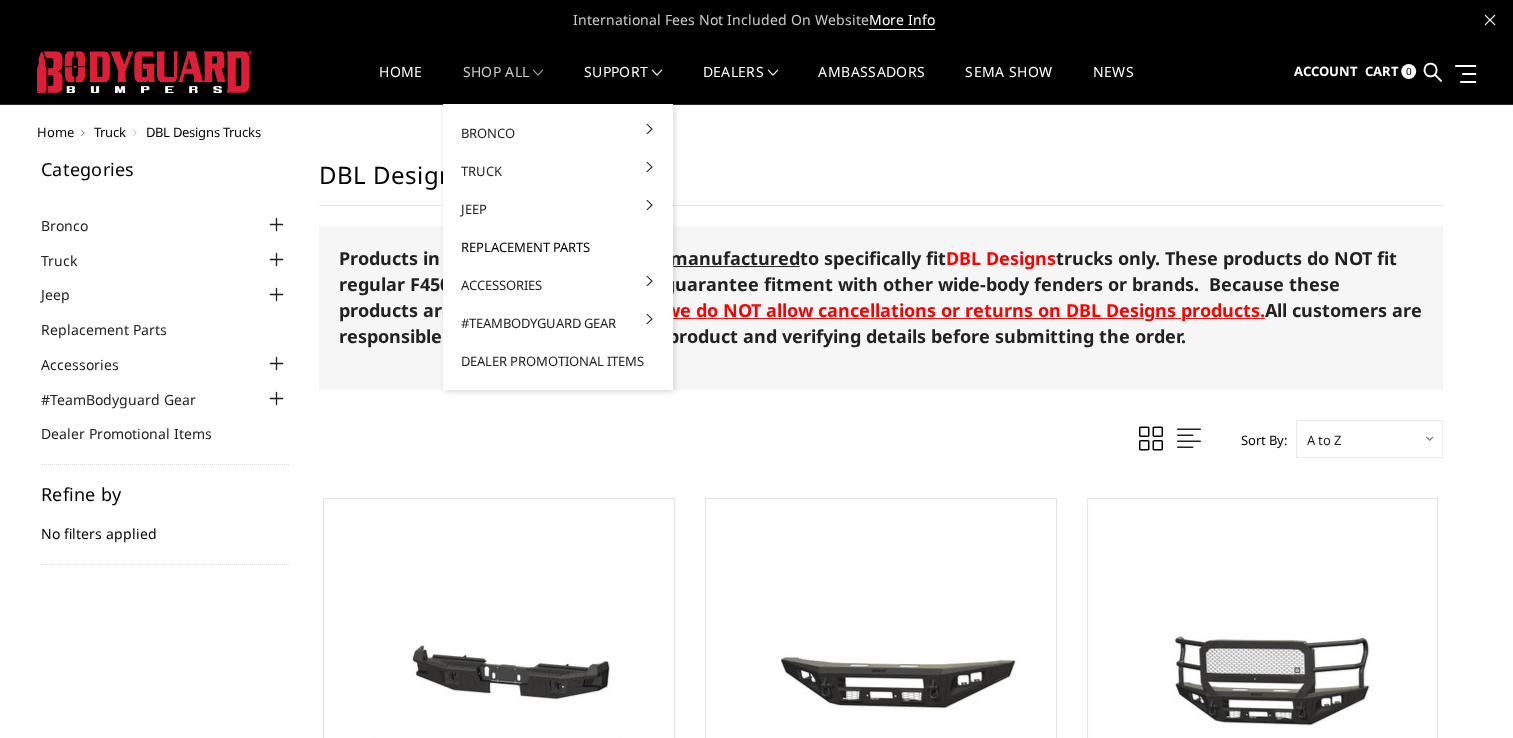click on "Replacement Parts" at bounding box center [558, 247] 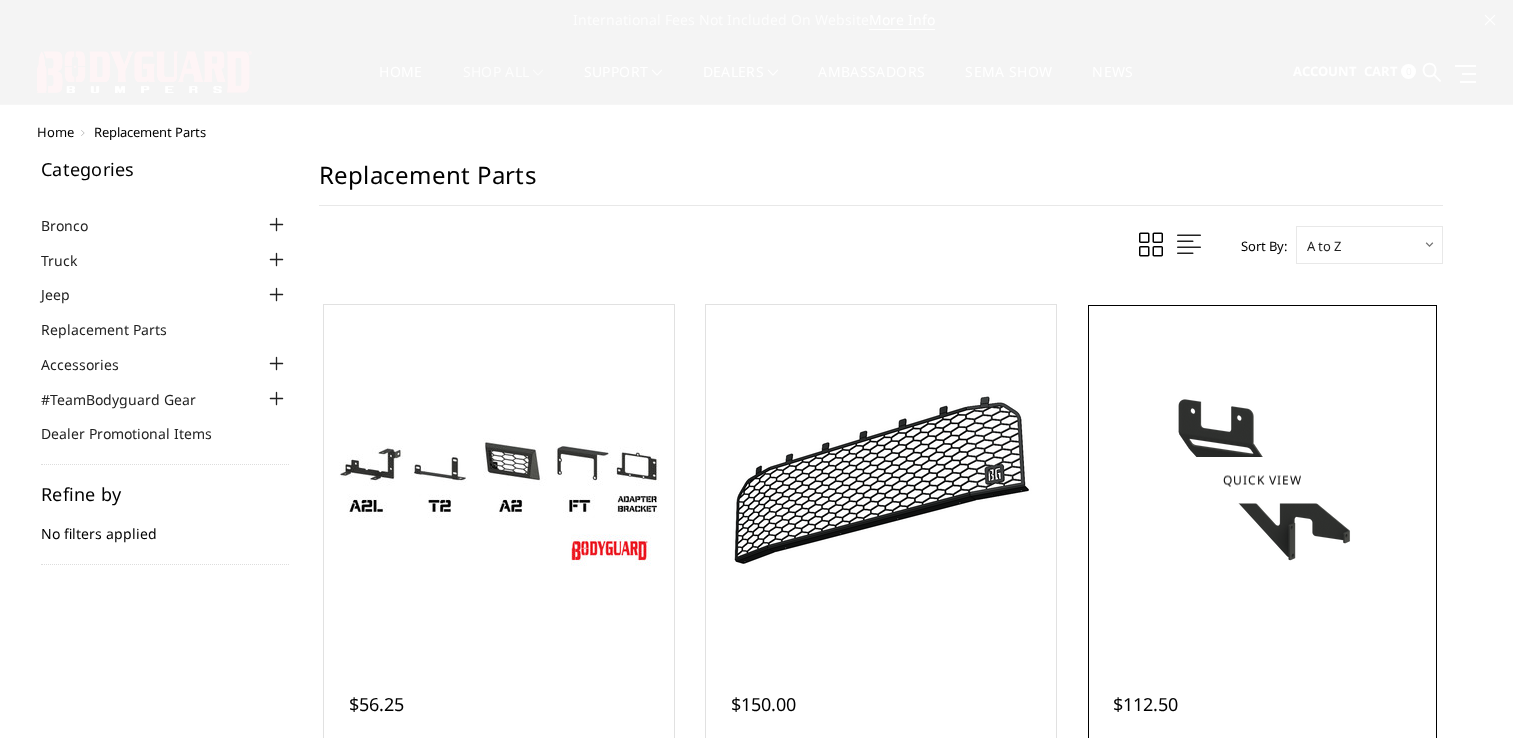 scroll, scrollTop: 0, scrollLeft: 0, axis: both 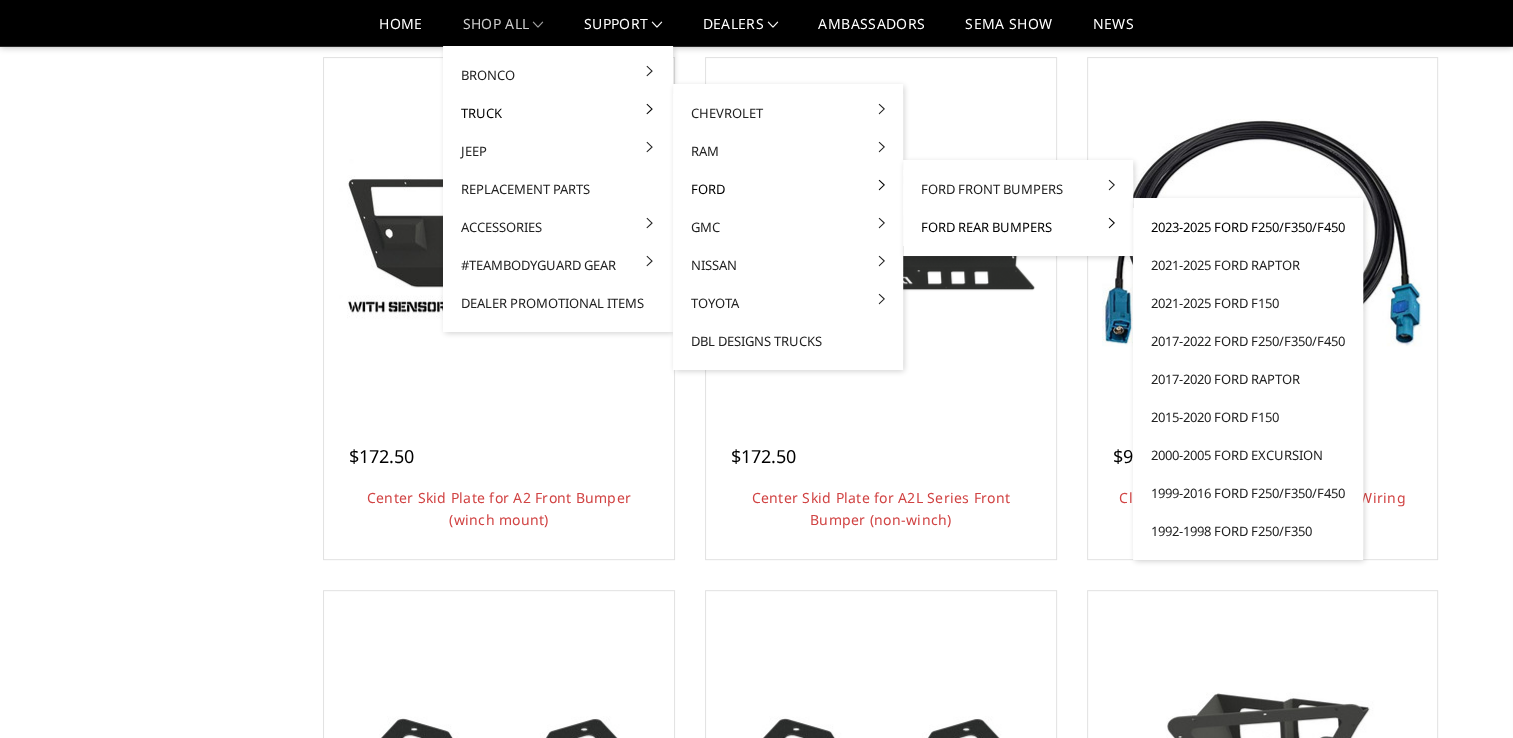 click on "2023-2025 Ford F250/F350/F450" at bounding box center [1248, 227] 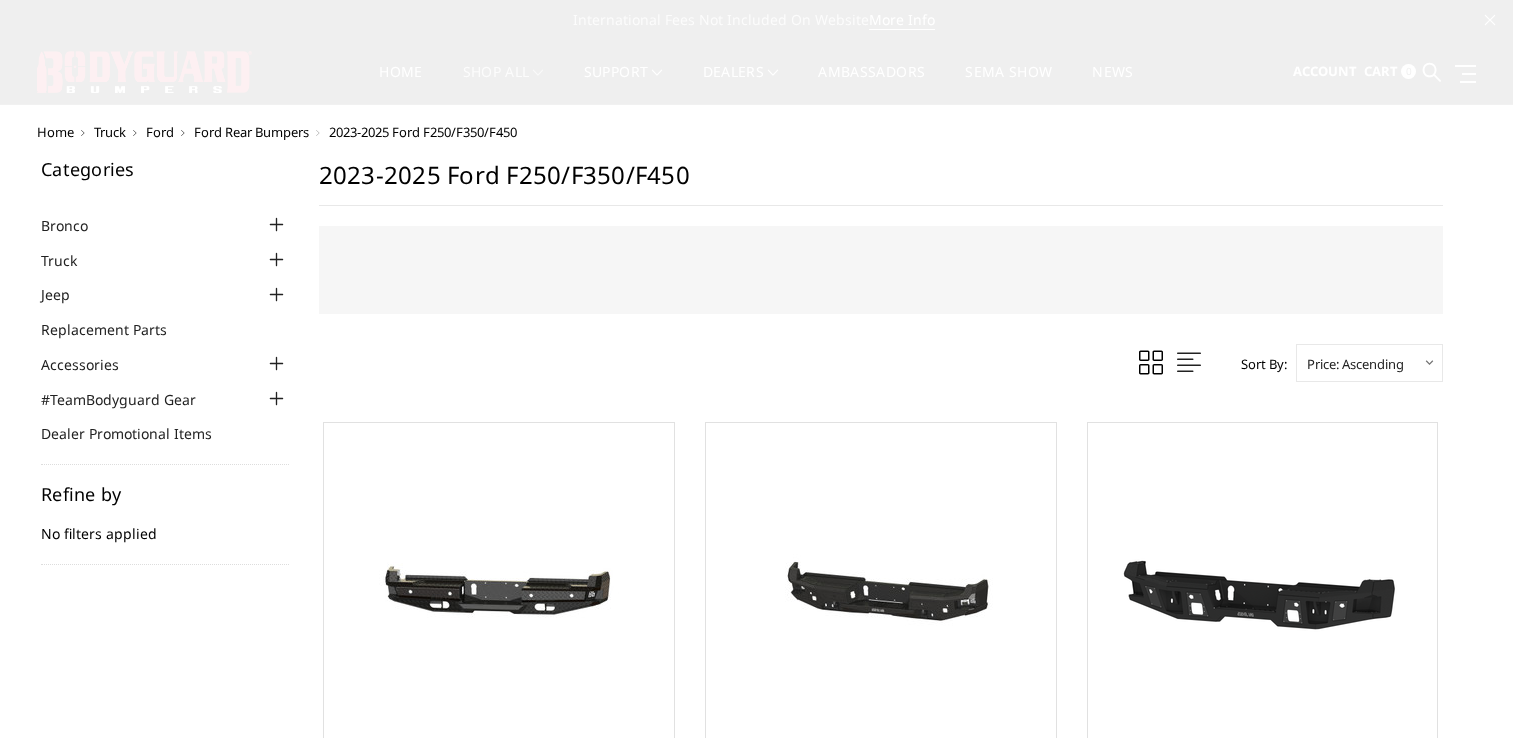 scroll, scrollTop: 0, scrollLeft: 0, axis: both 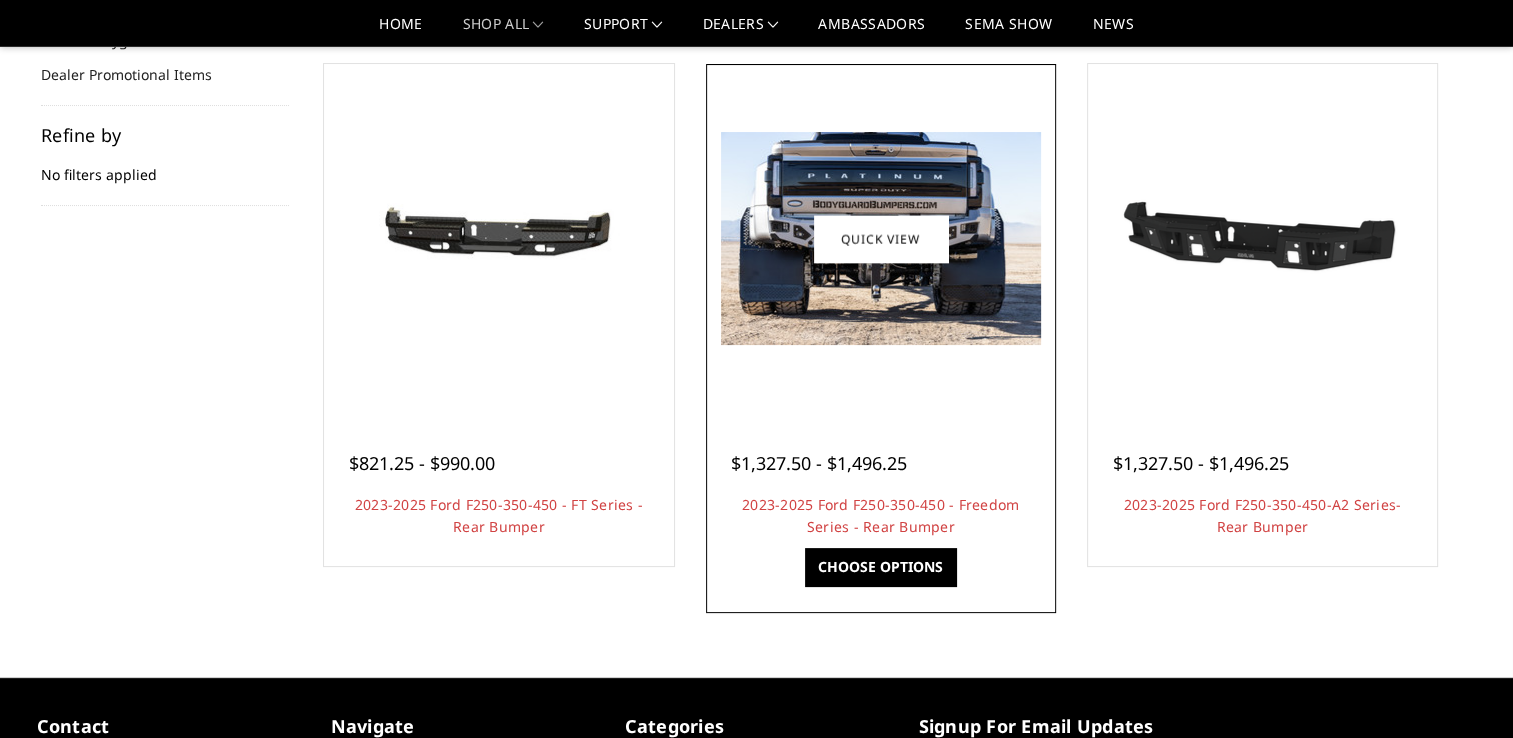 click at bounding box center [881, 238] 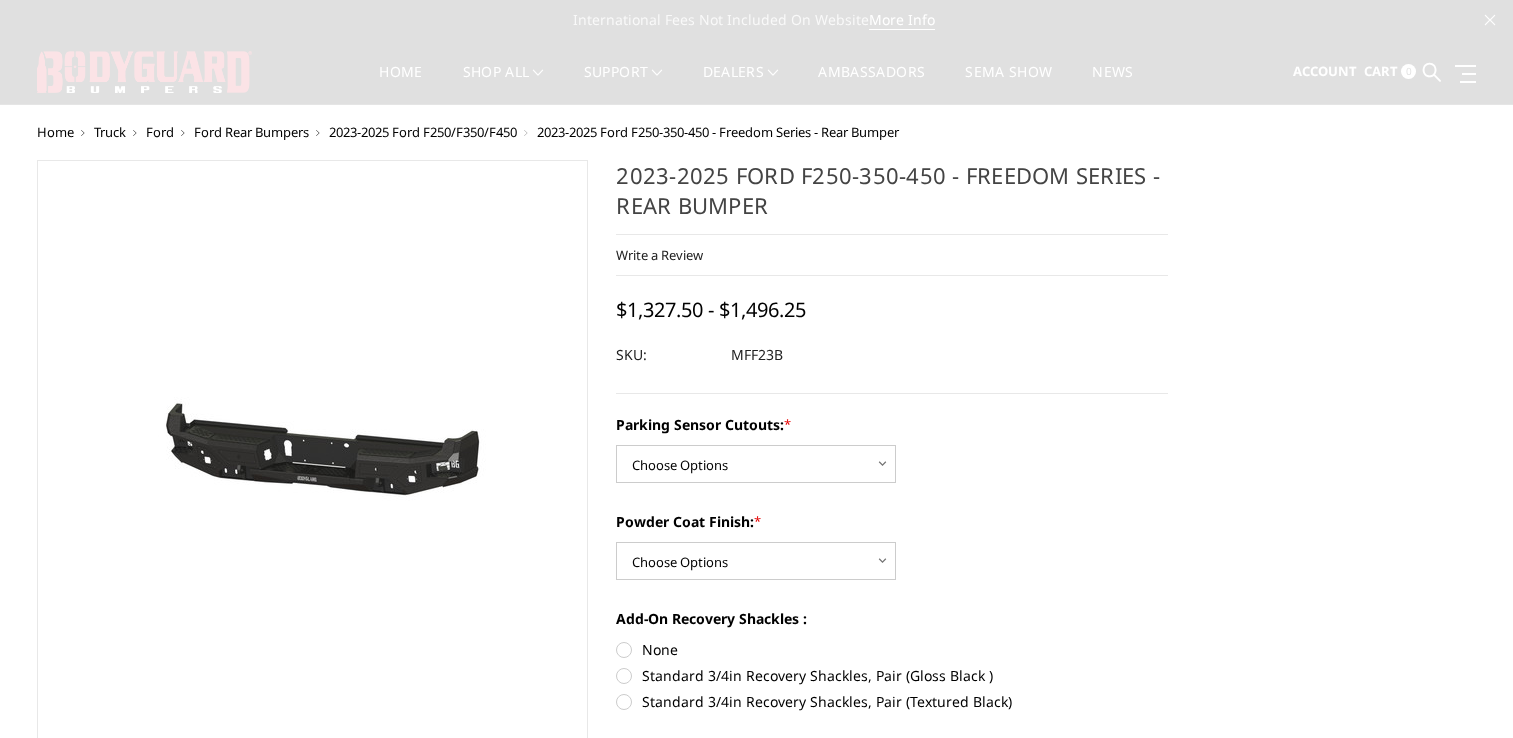 scroll, scrollTop: 0, scrollLeft: 0, axis: both 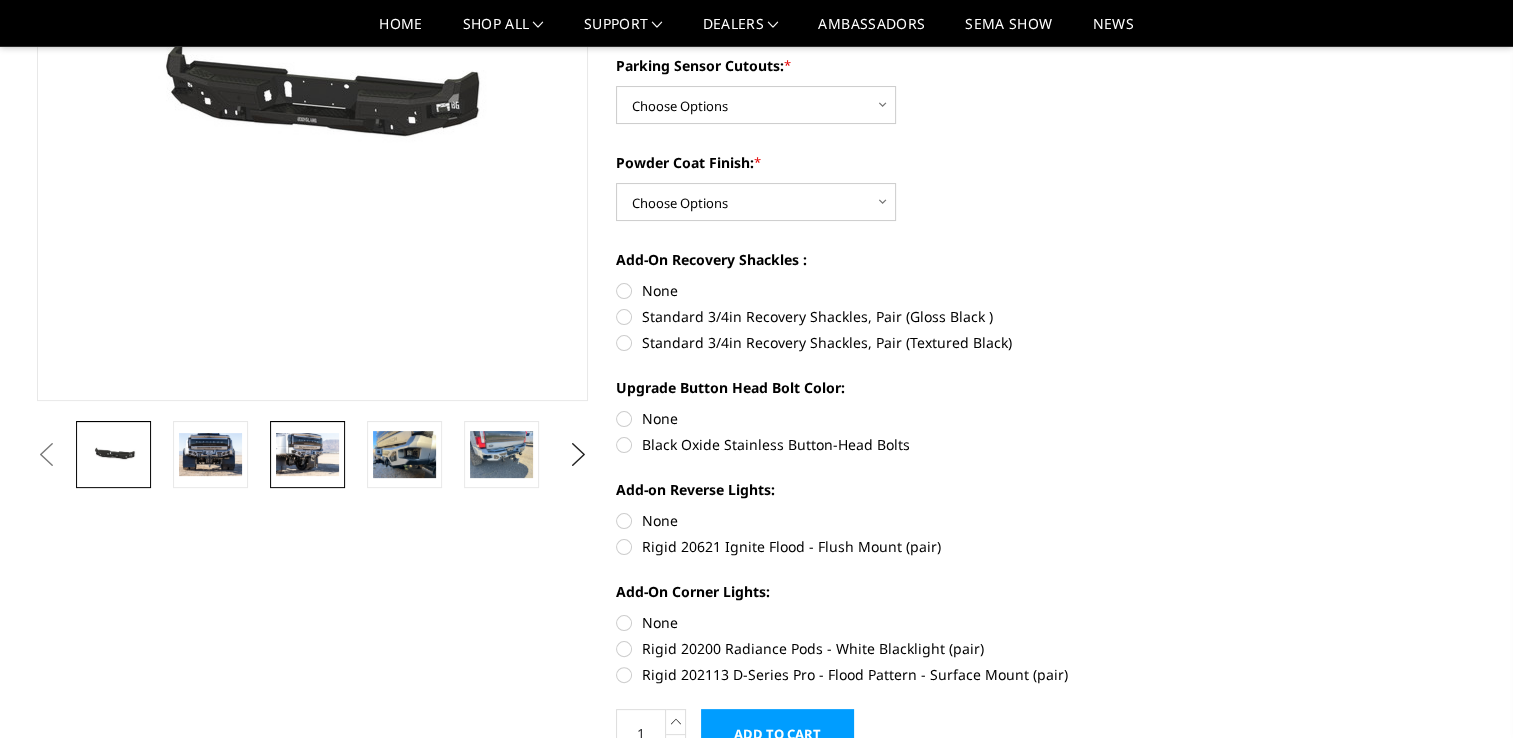 click at bounding box center (307, 454) 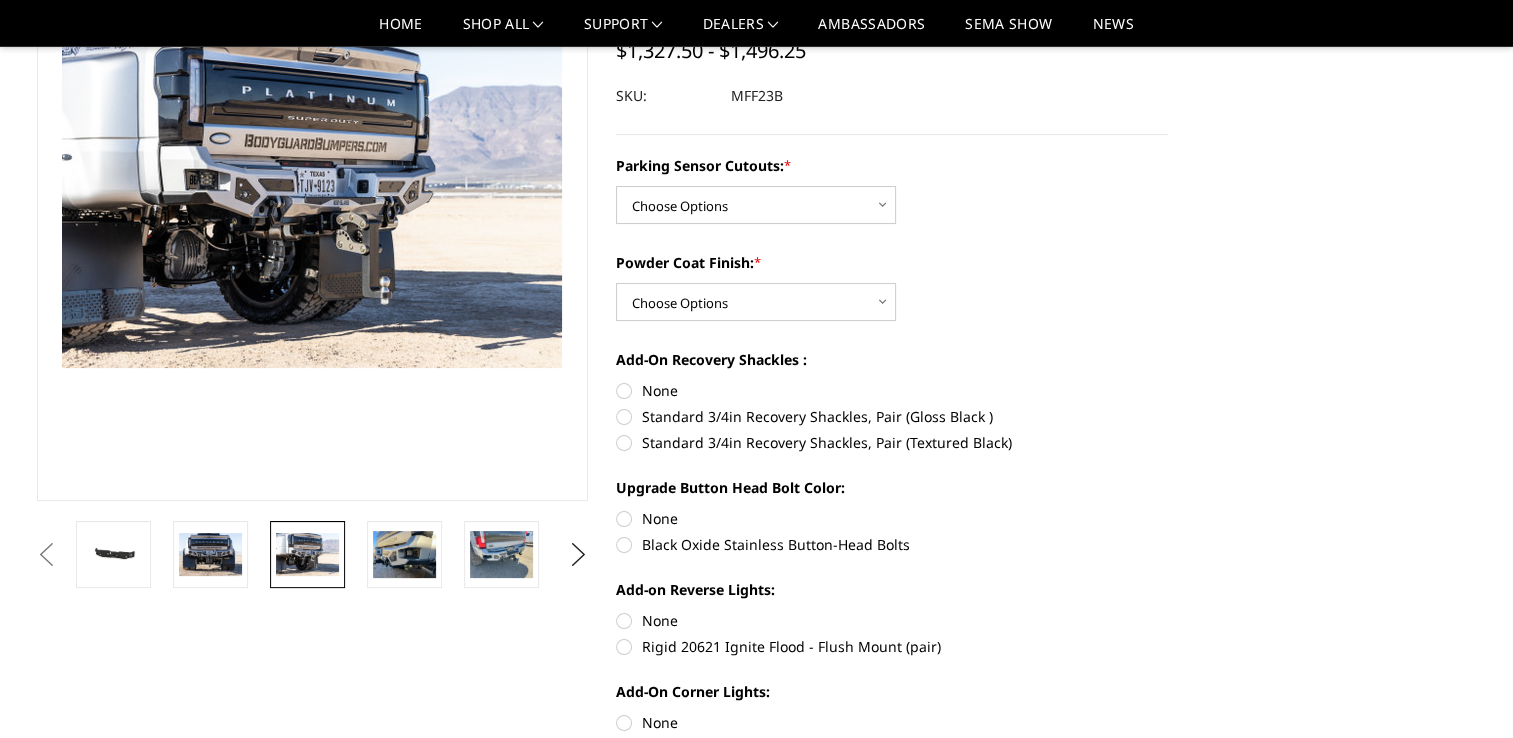 scroll, scrollTop: 0, scrollLeft: 0, axis: both 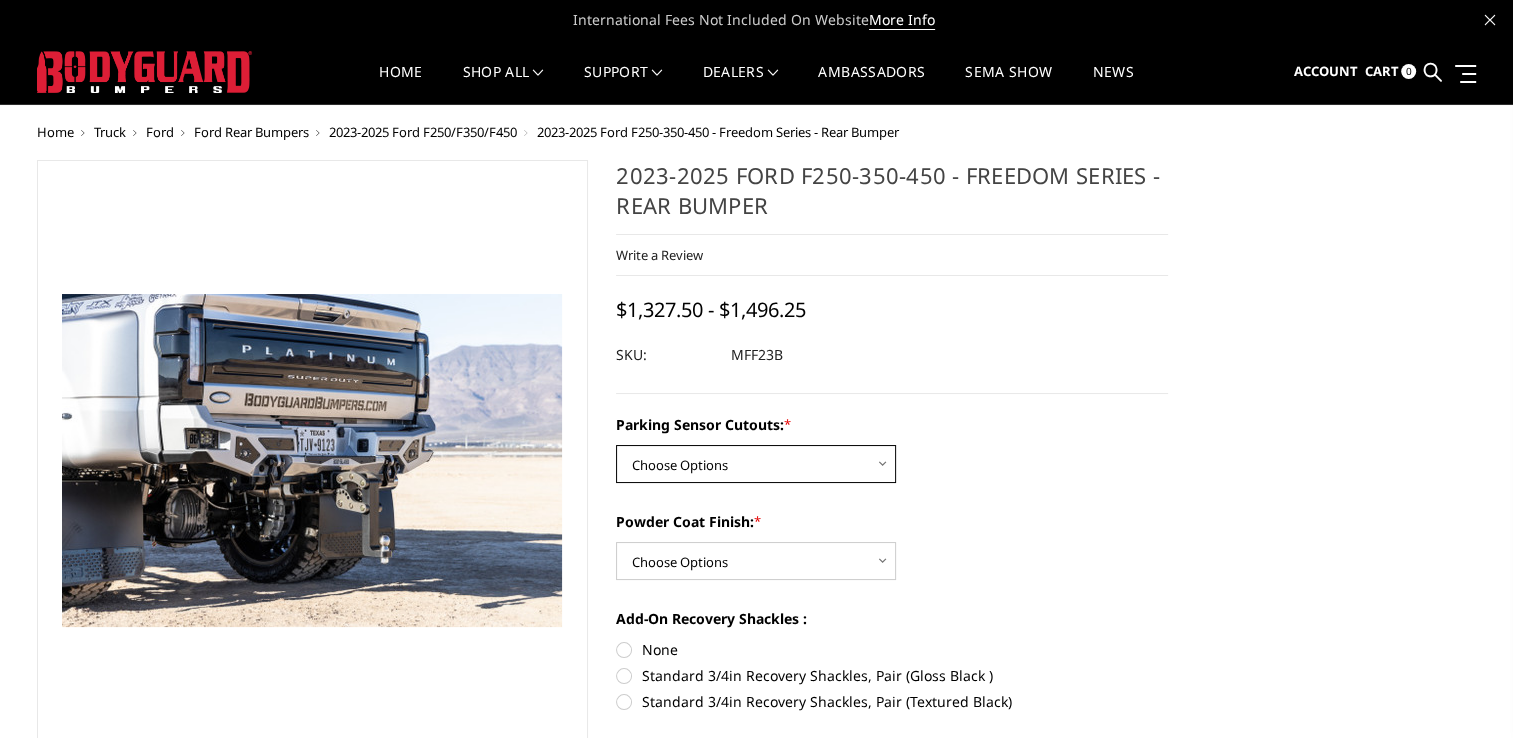 click on "Choose Options
No - Without Parking Sensor Cutouts
Yes - With Parking Sensor Cutouts" at bounding box center [756, 464] 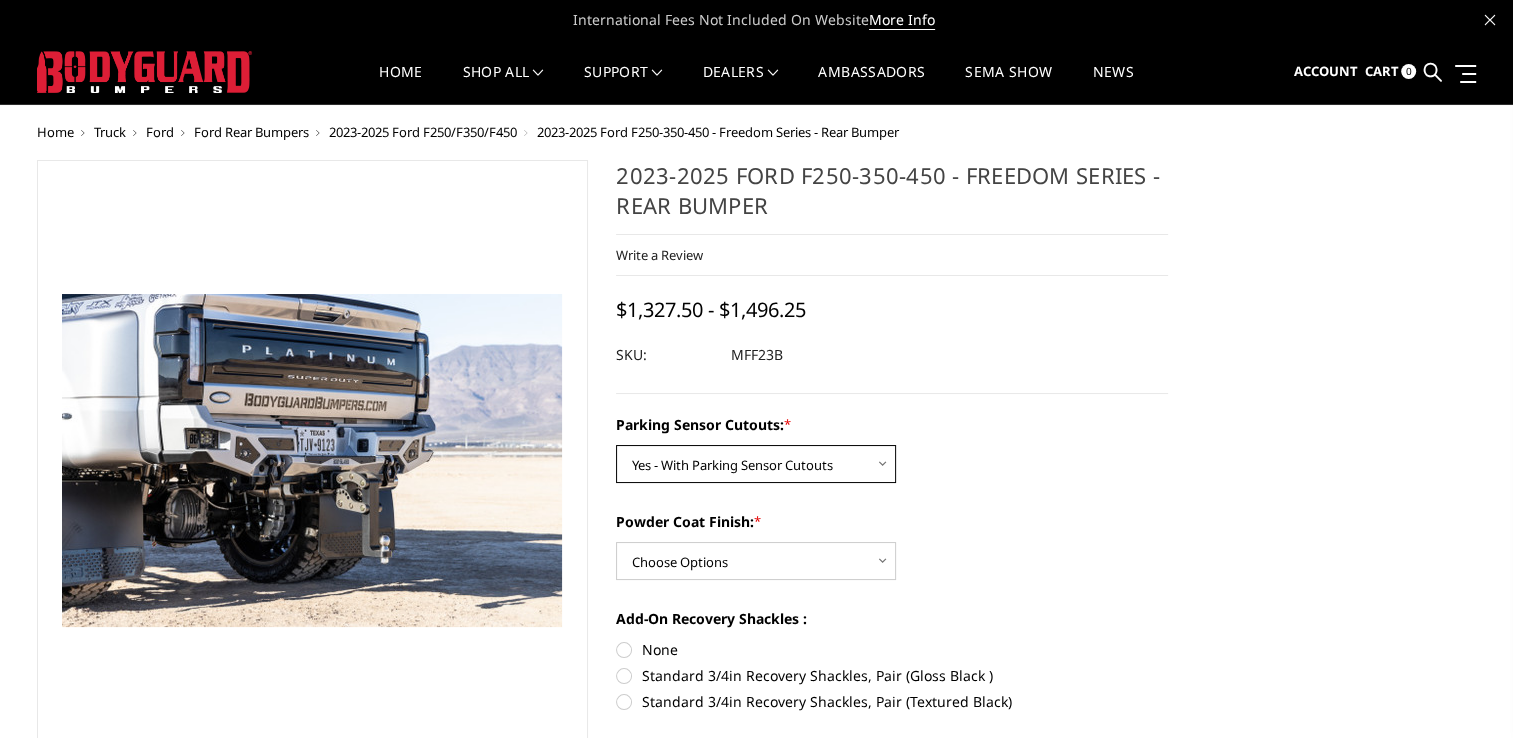 click on "Choose Options
No - Without Parking Sensor Cutouts
Yes - With Parking Sensor Cutouts" at bounding box center (756, 464) 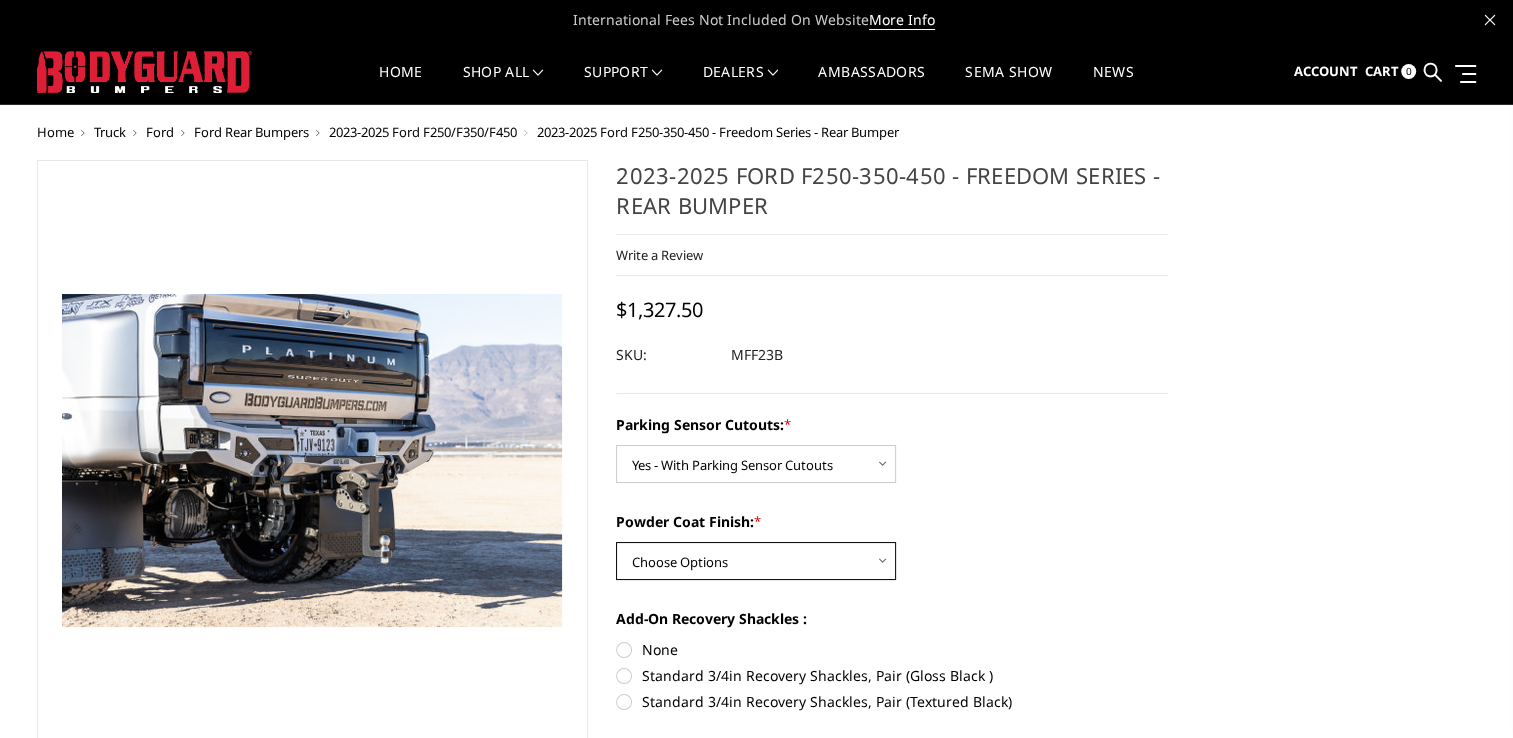 click on "Choose Options
Bare Metal
Textured Black Powder Coat" at bounding box center (756, 561) 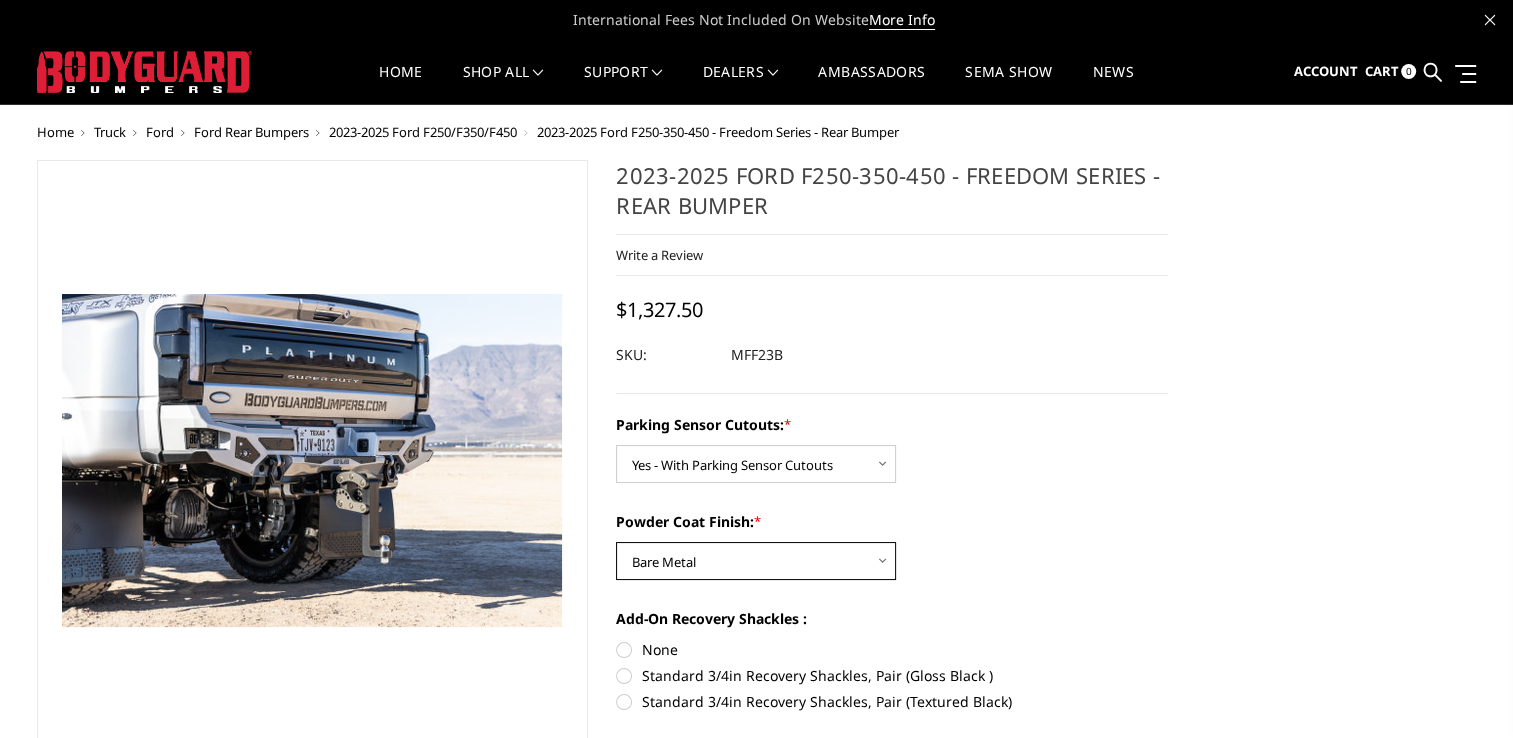 click on "Choose Options
Bare Metal
Textured Black Powder Coat" at bounding box center (756, 561) 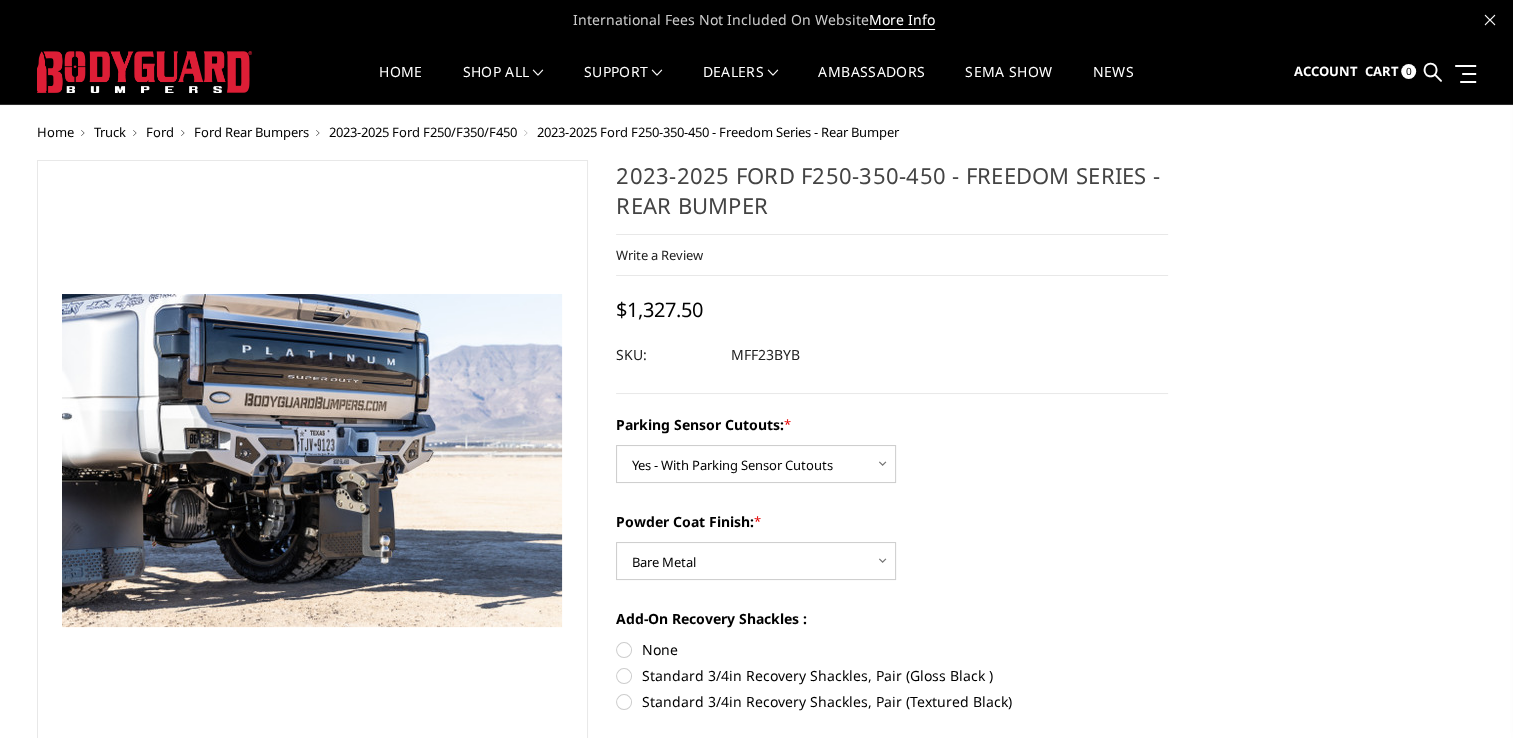 click on "Parking Sensor Cutouts:
*
Choose Options
No - Without Parking Sensor Cutouts
Yes - With Parking Sensor Cutouts" at bounding box center (892, 448) 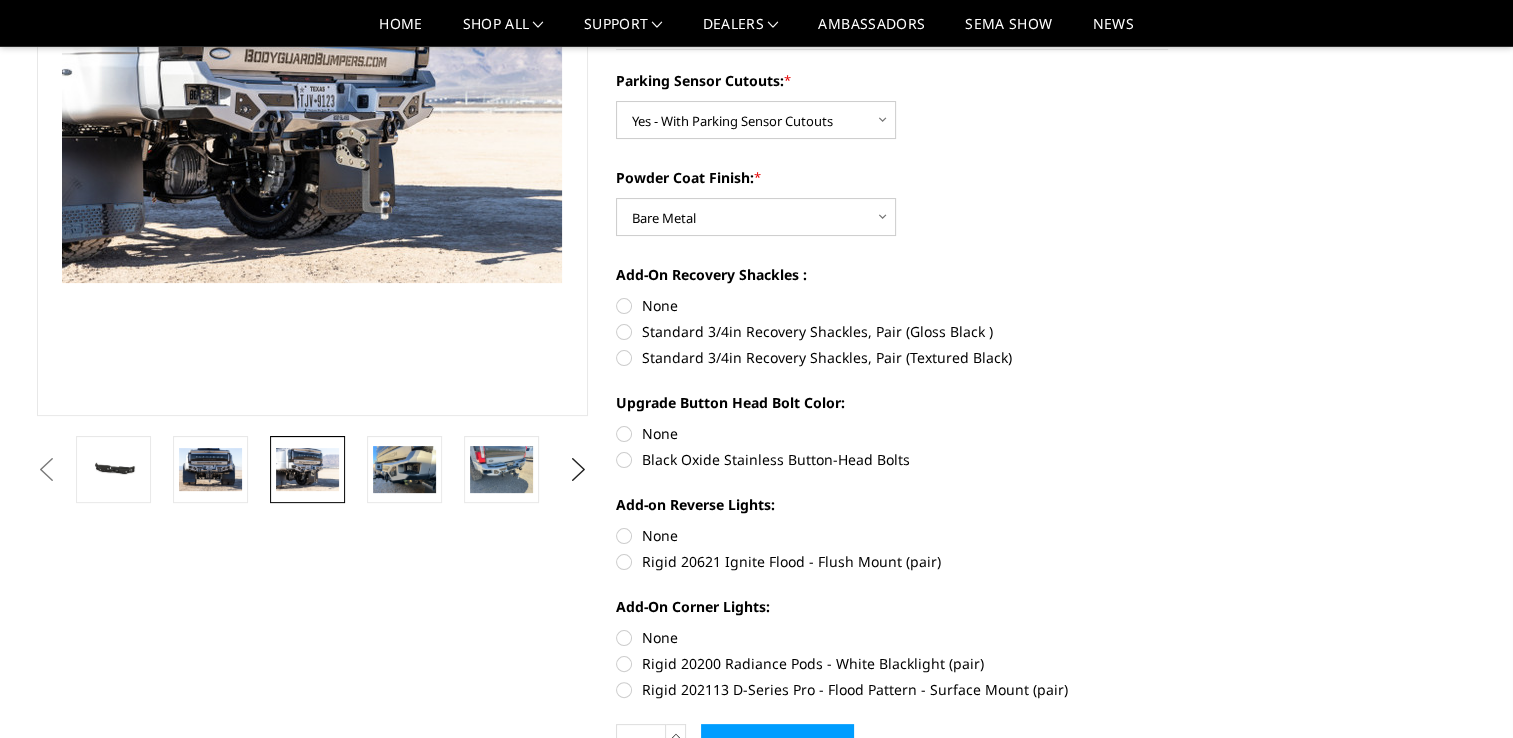 scroll, scrollTop: 200, scrollLeft: 0, axis: vertical 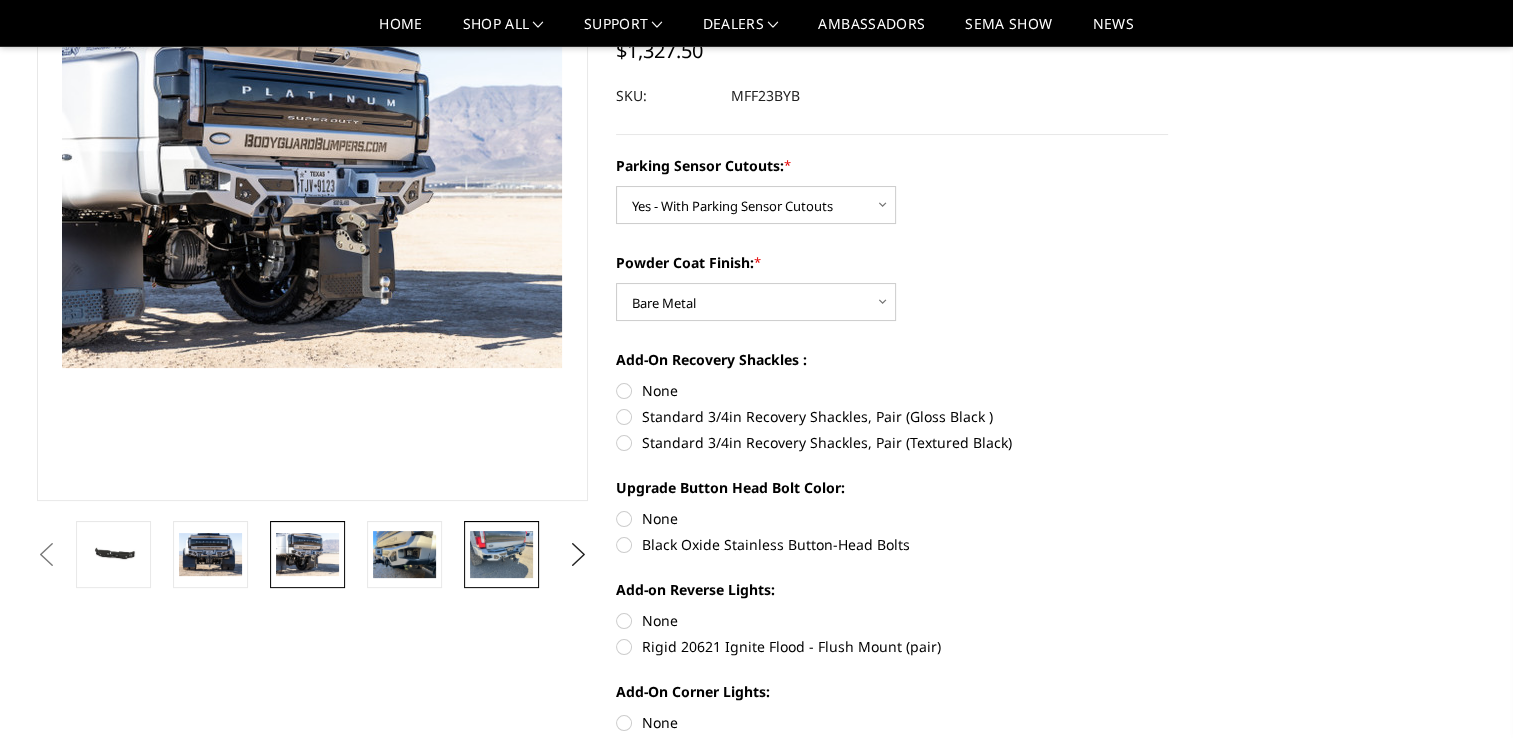 click at bounding box center (501, 554) 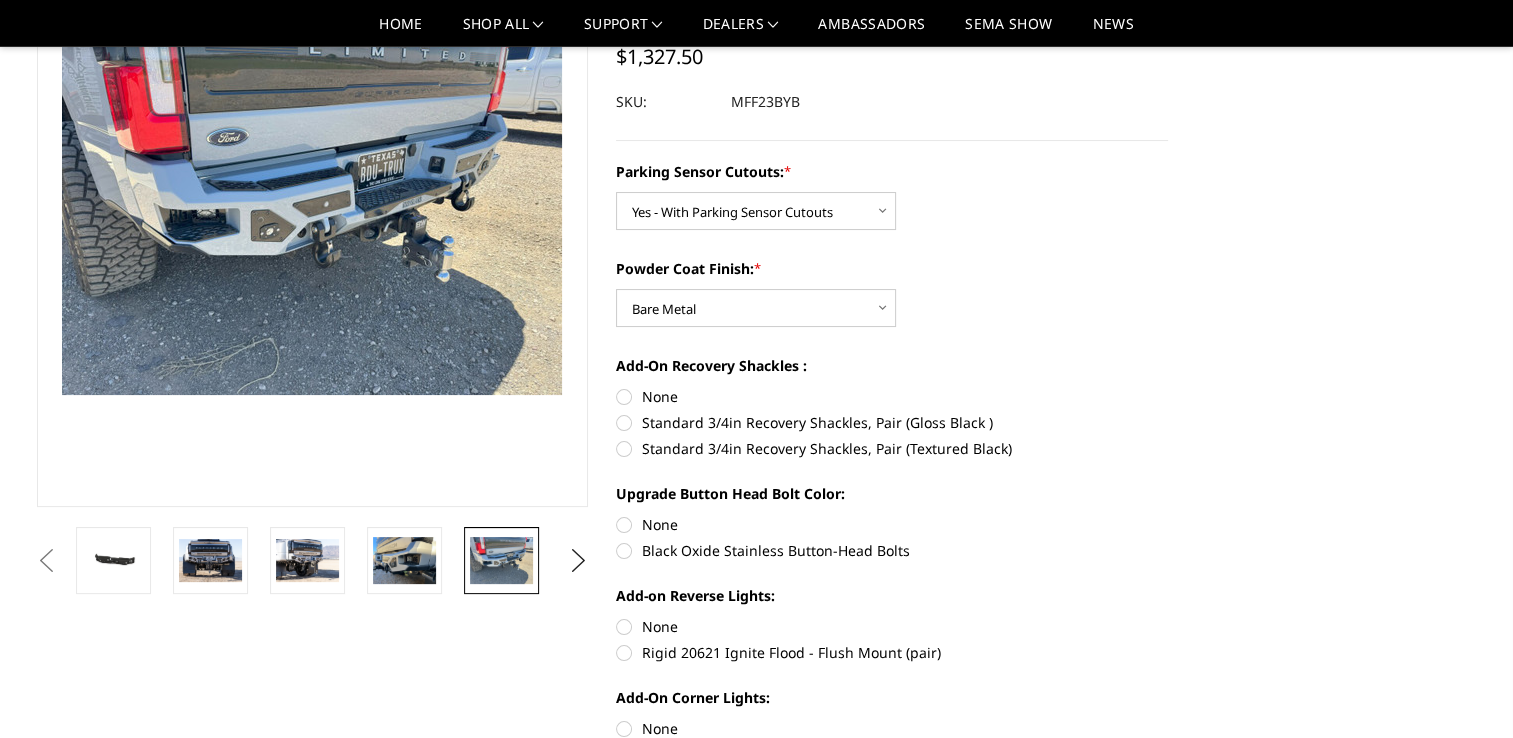 scroll, scrollTop: 300, scrollLeft: 0, axis: vertical 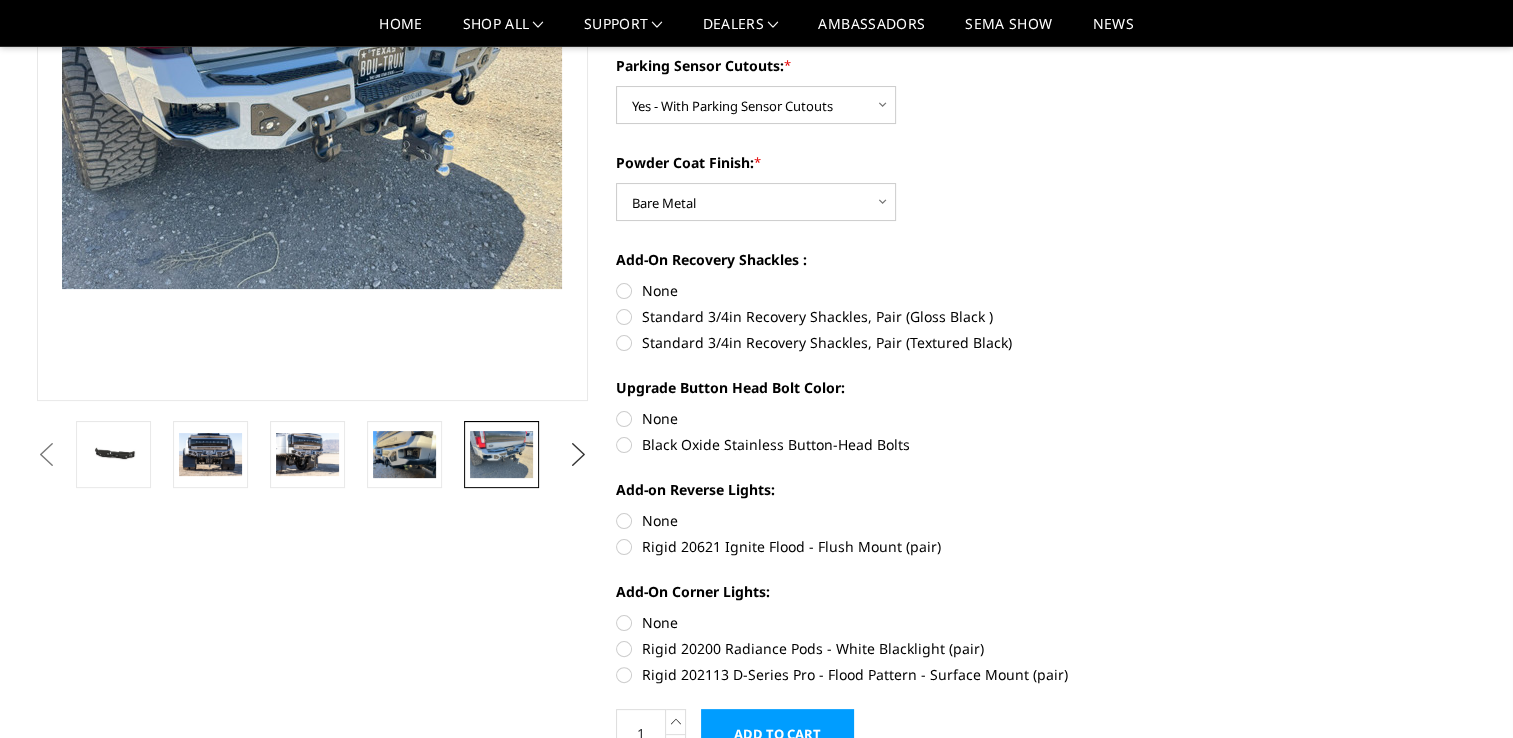 click on "Next" at bounding box center [578, 455] 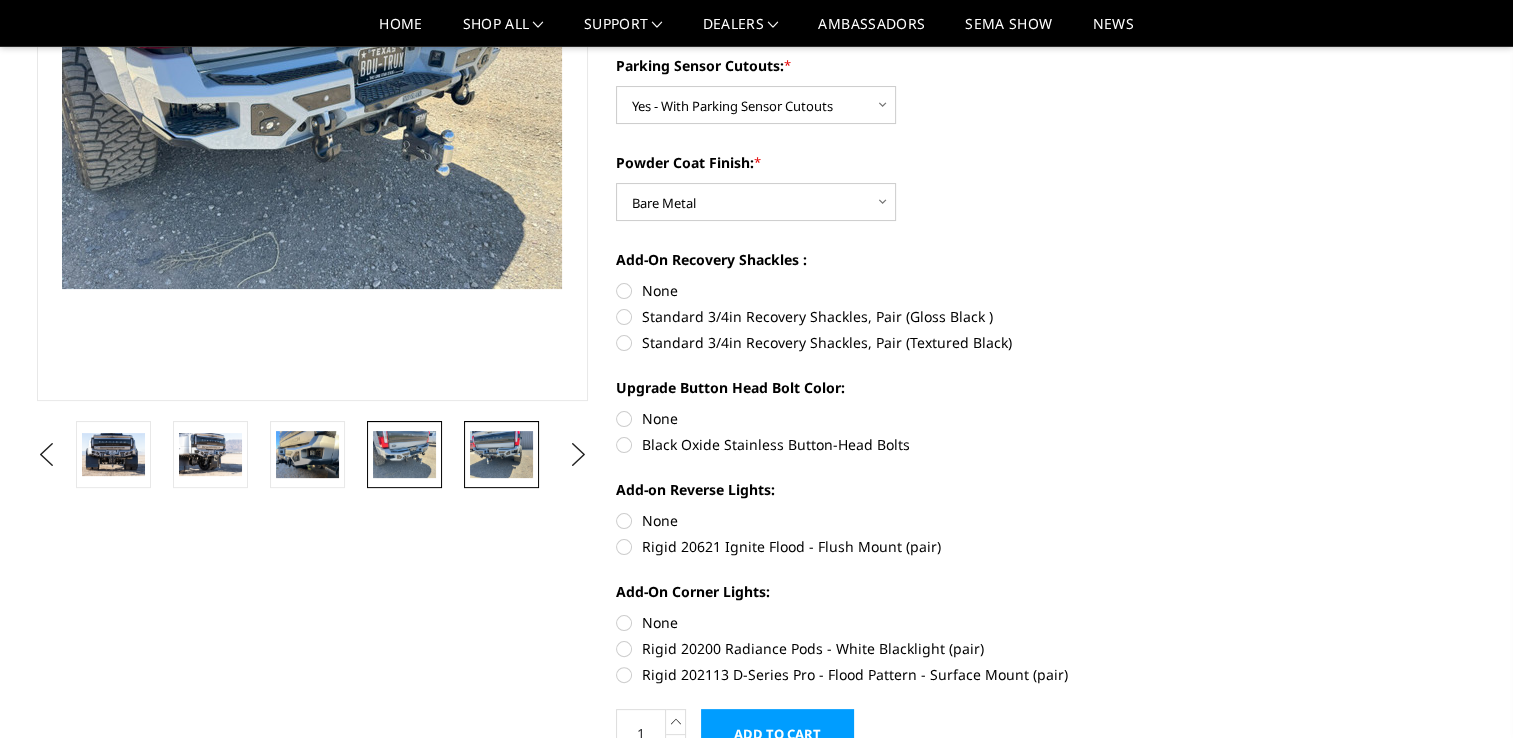 click at bounding box center [501, 454] 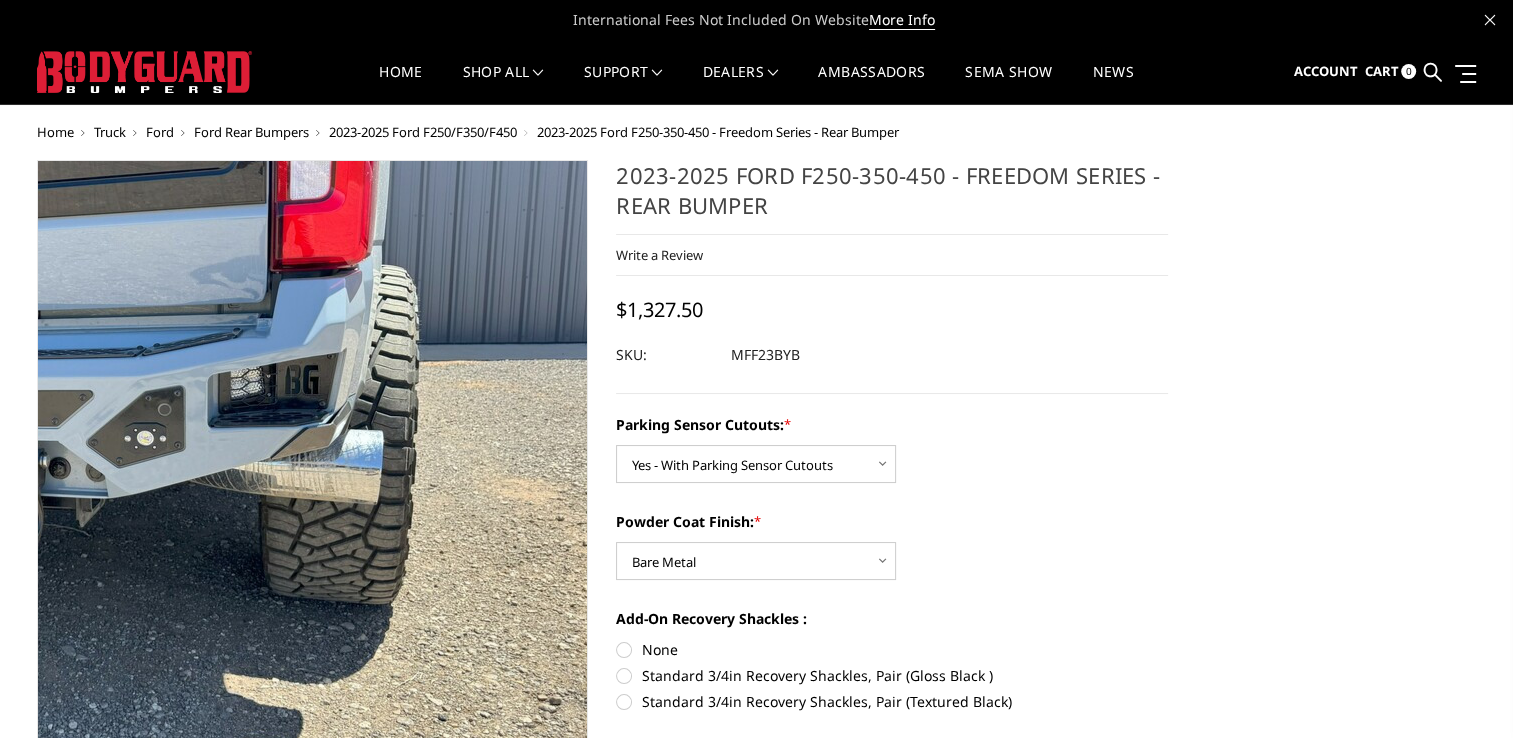 scroll, scrollTop: 0, scrollLeft: 0, axis: both 